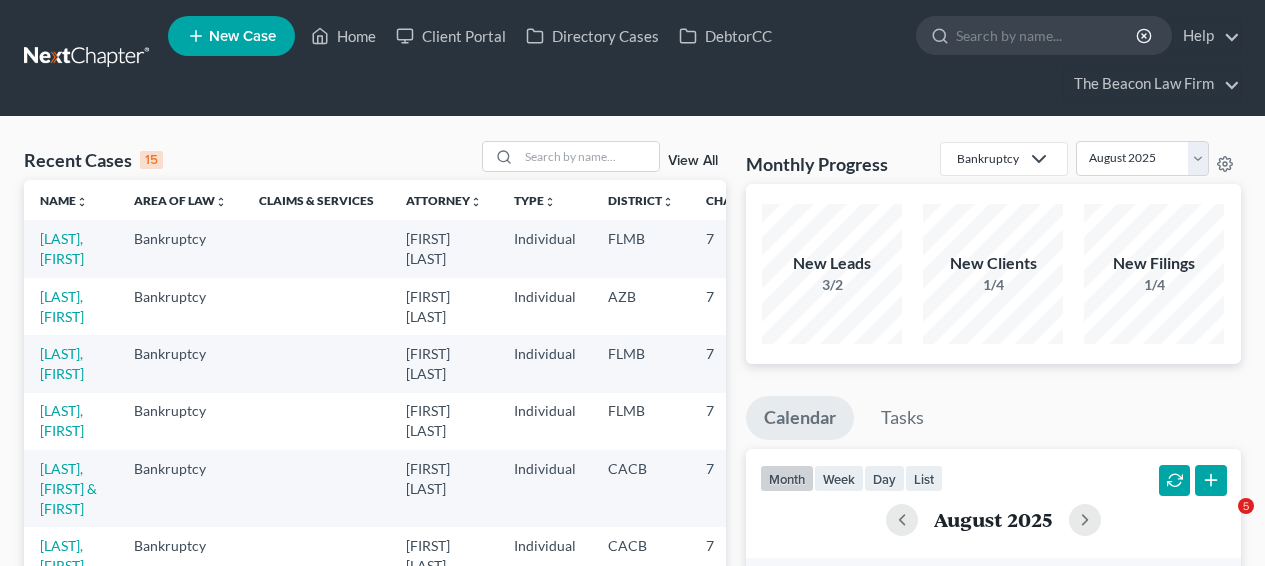 scroll, scrollTop: 0, scrollLeft: 0, axis: both 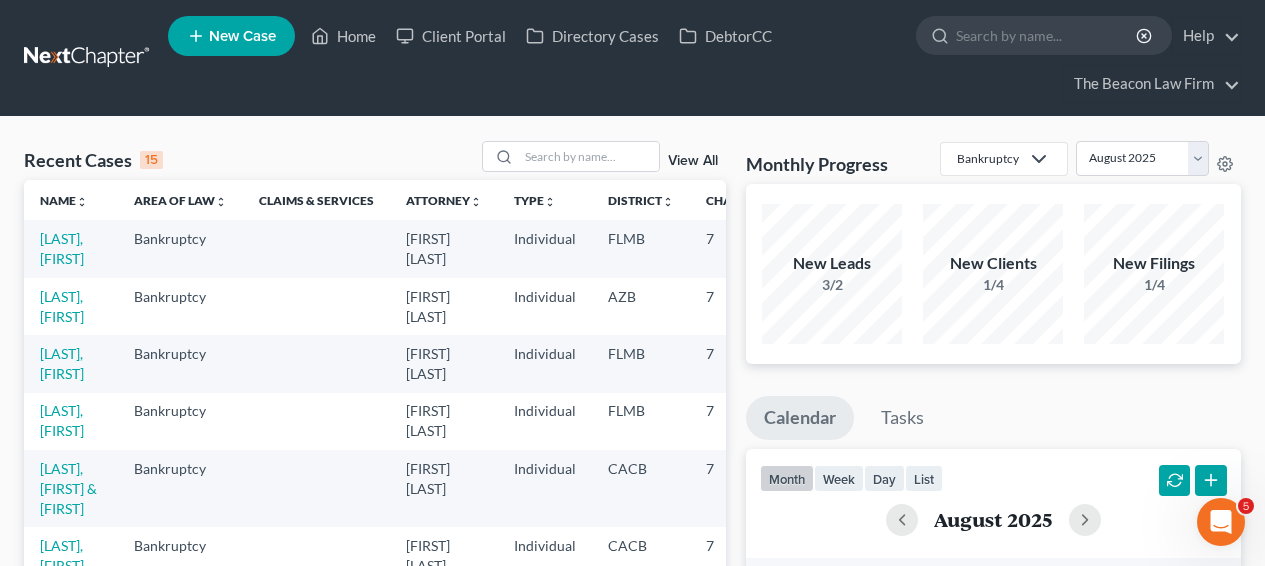click on "[LAST], [FIRST]" at bounding box center (71, 248) 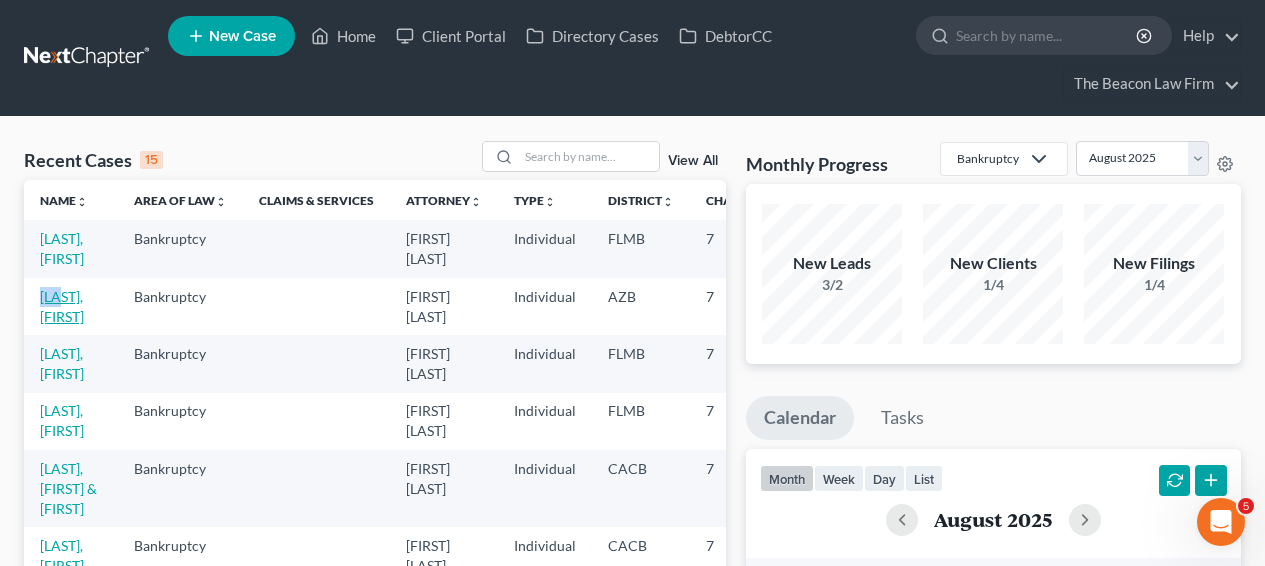 click on "[LAST], [FIRST]" at bounding box center (71, 306) 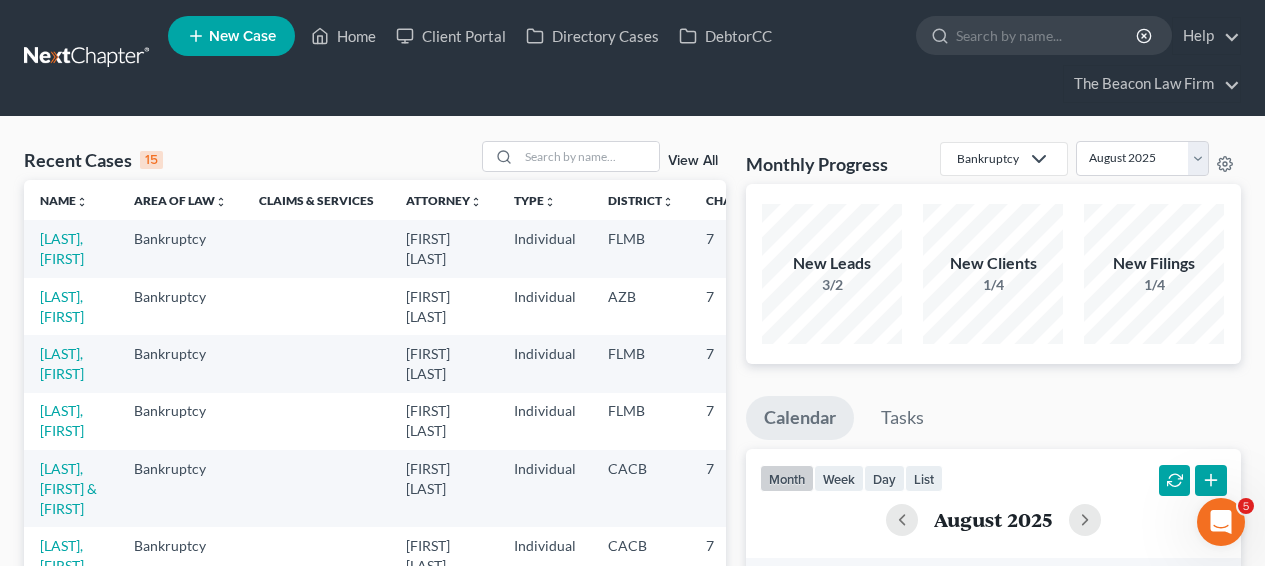 click on "[LAST], [FIRST]" at bounding box center (71, 248) 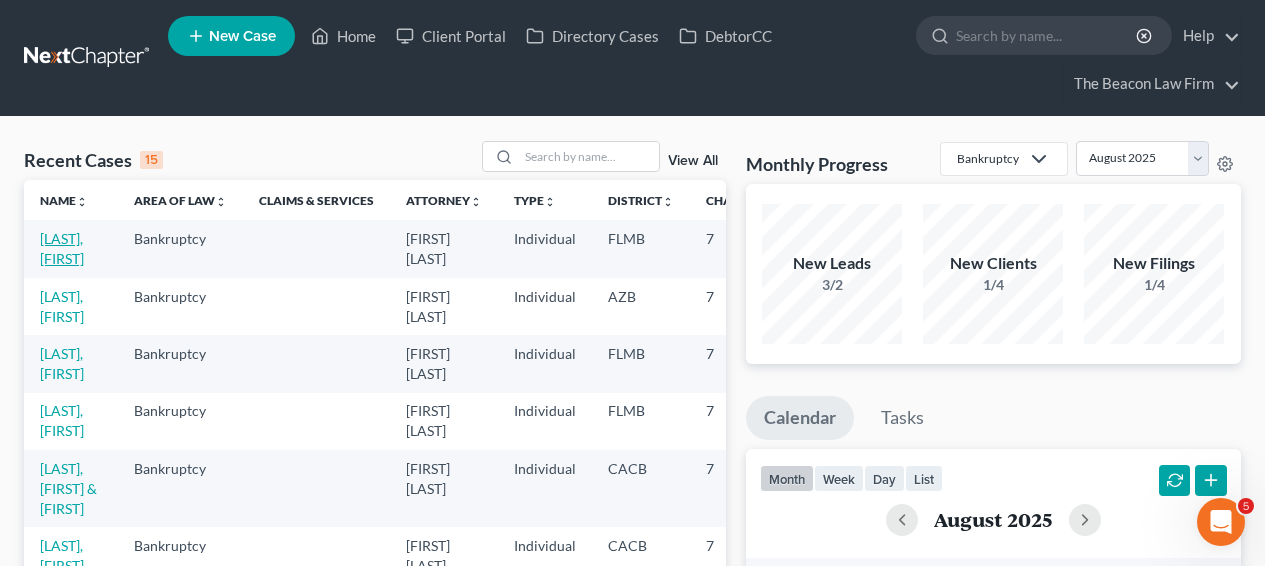 click on "[LAST], [FIRST]" at bounding box center (62, 248) 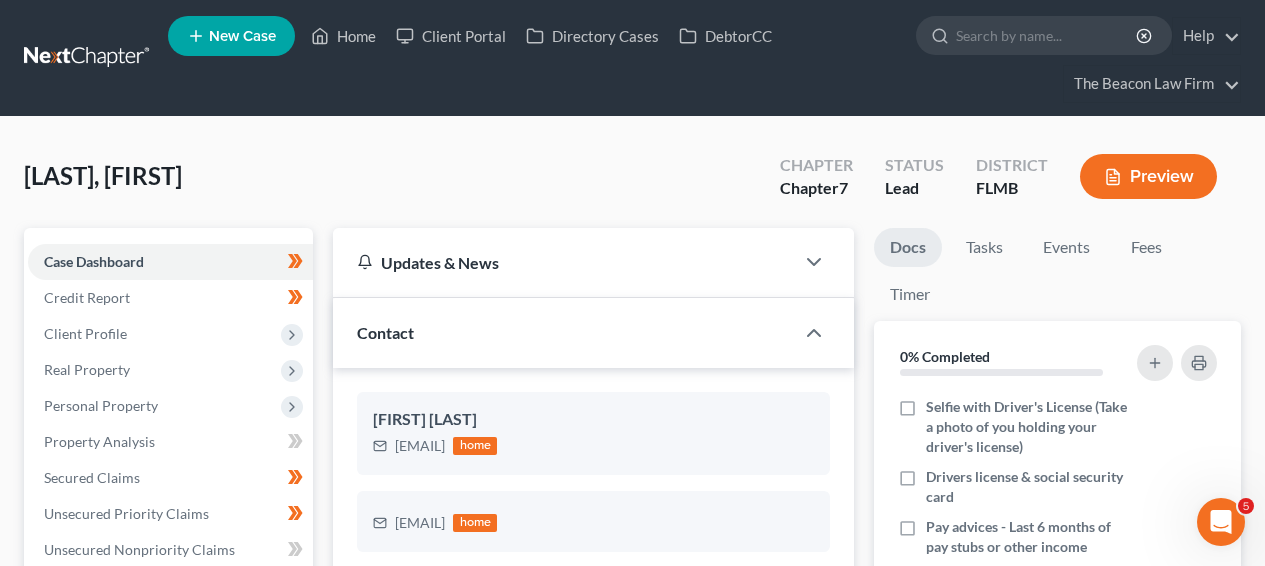 click on "Real Property" at bounding box center [170, 370] 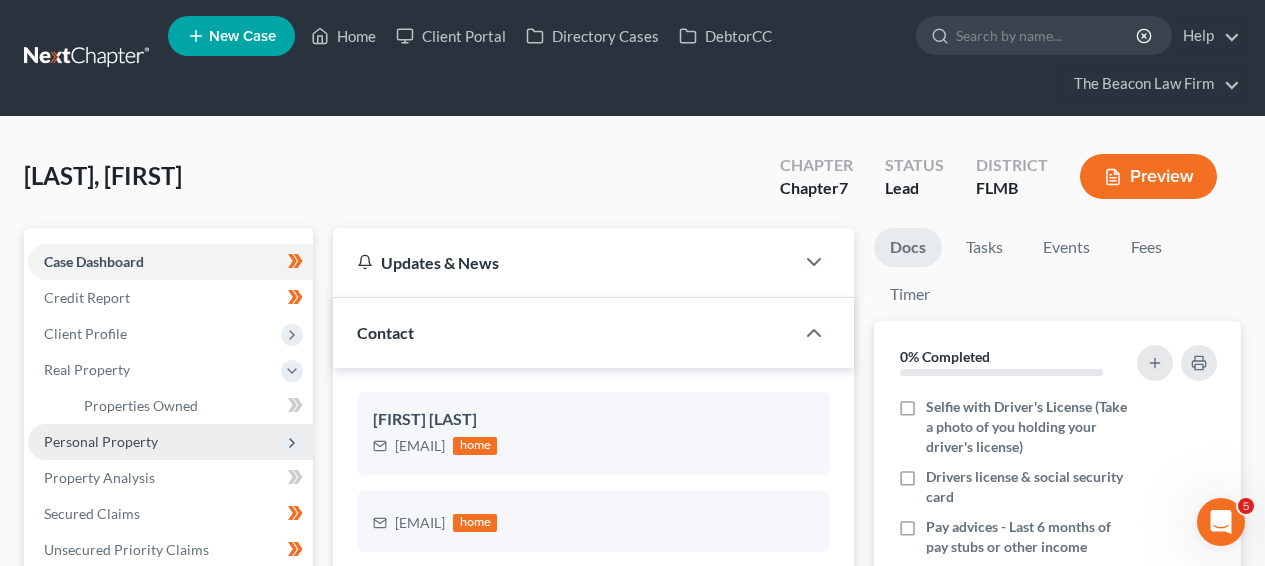 scroll, scrollTop: 566, scrollLeft: 0, axis: vertical 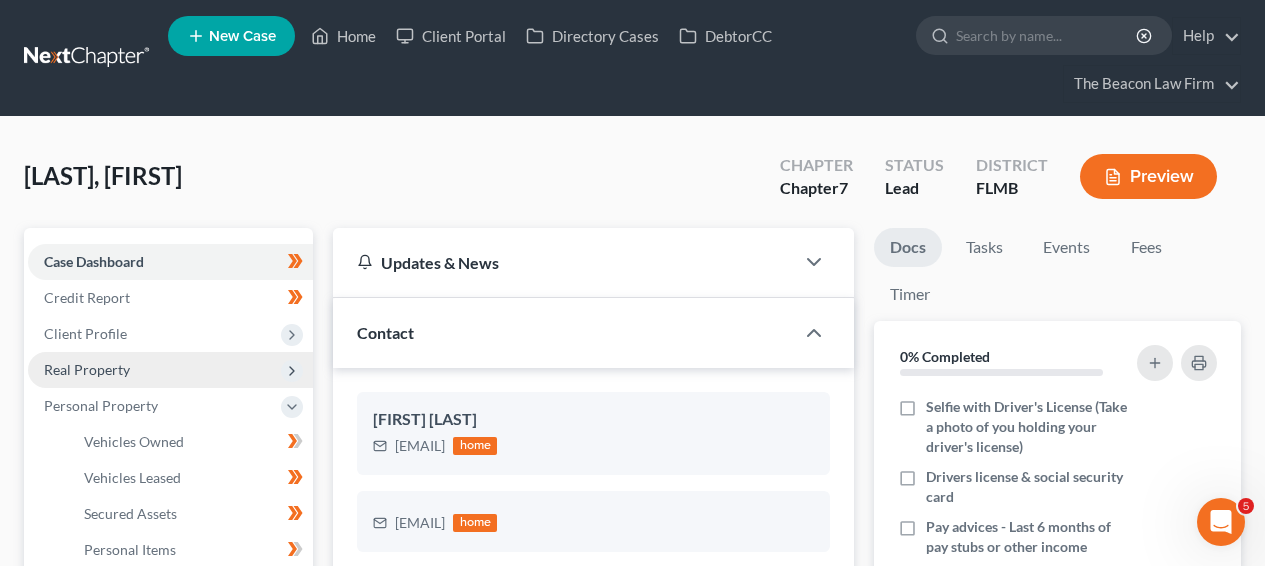 click on "Real Property" at bounding box center (170, 370) 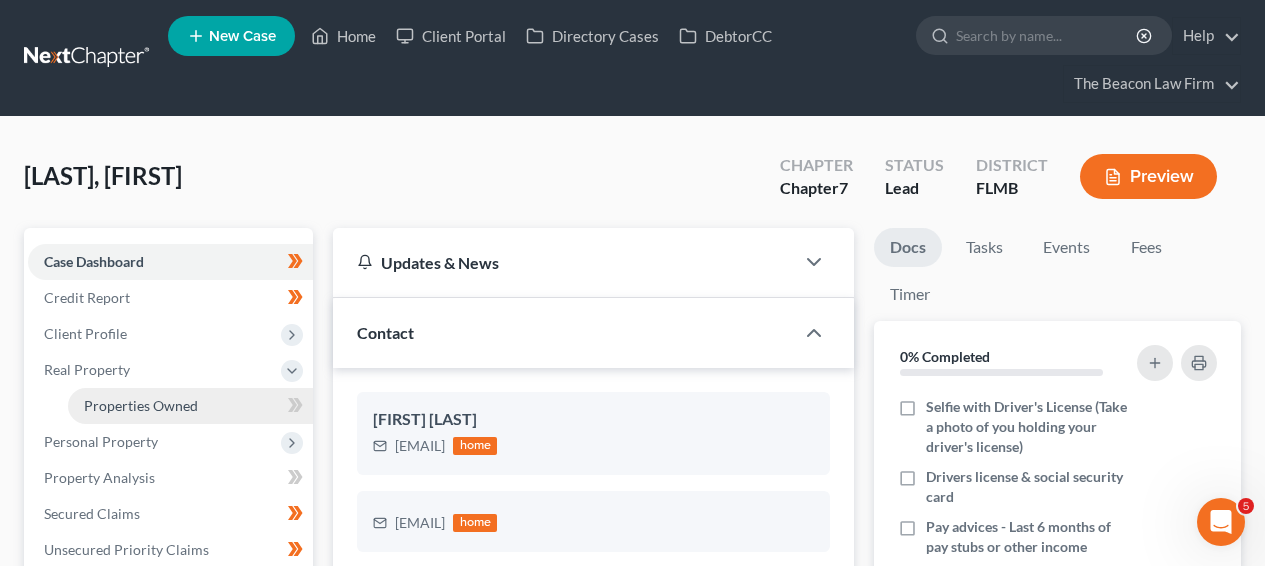 click on "Properties Owned" at bounding box center [141, 405] 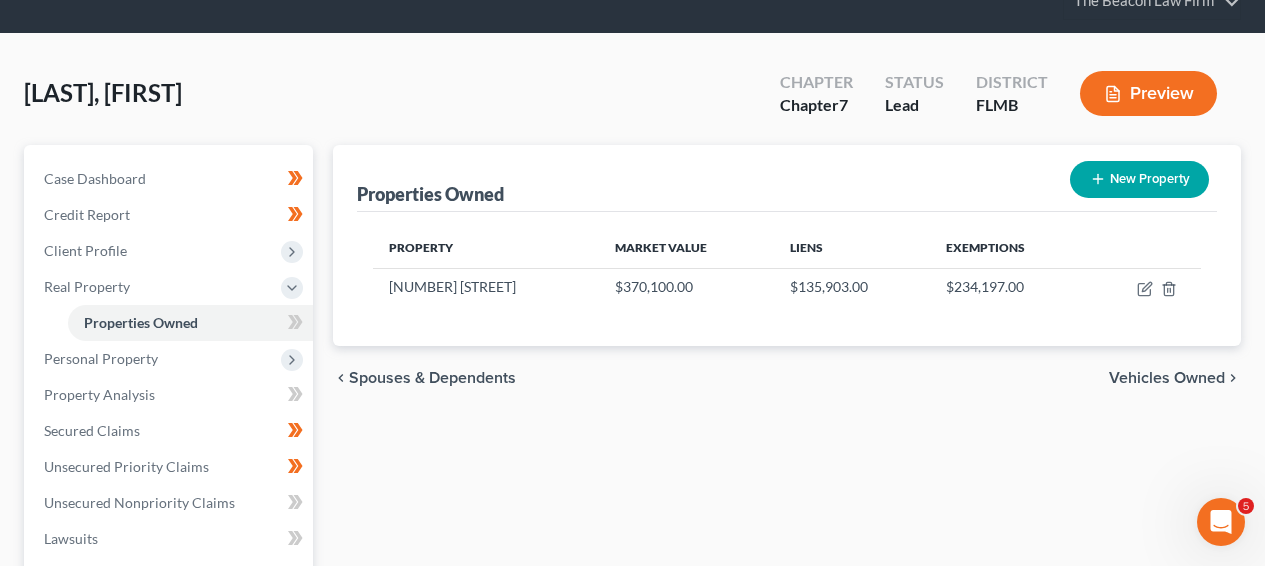 scroll, scrollTop: 120, scrollLeft: 0, axis: vertical 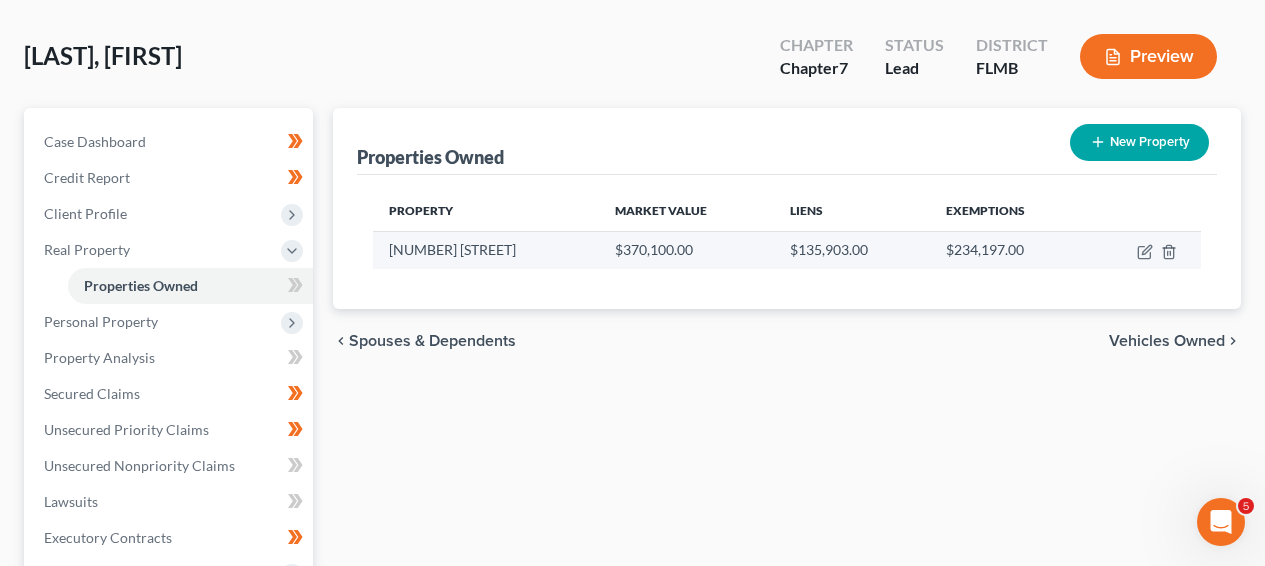 click at bounding box center [1144, 250] 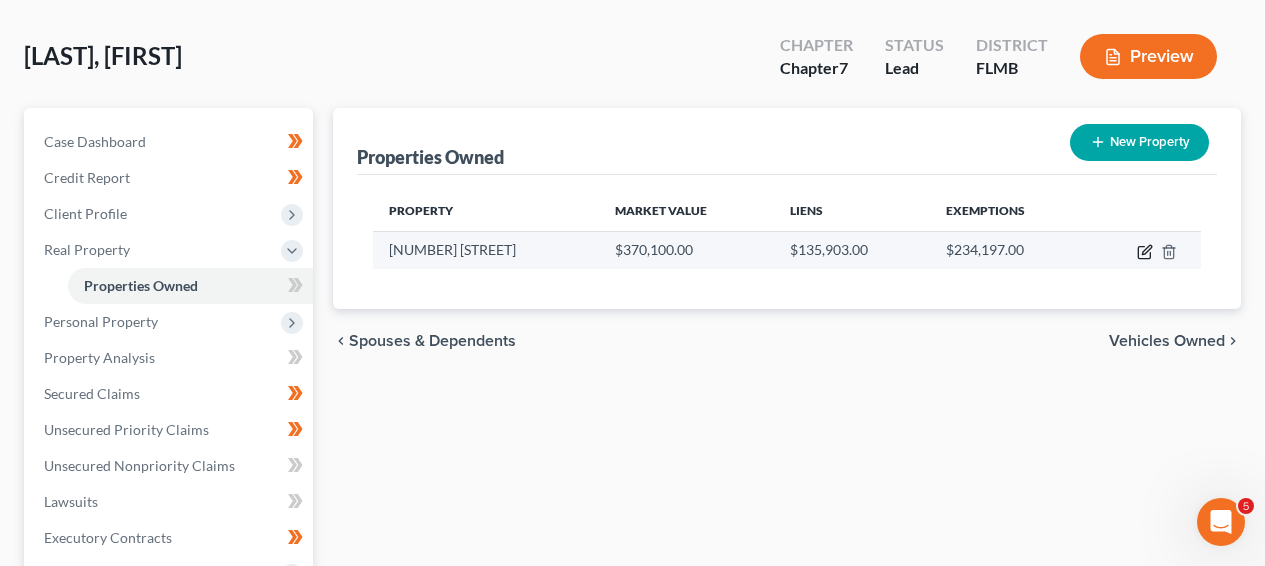 click at bounding box center (1144, 250) 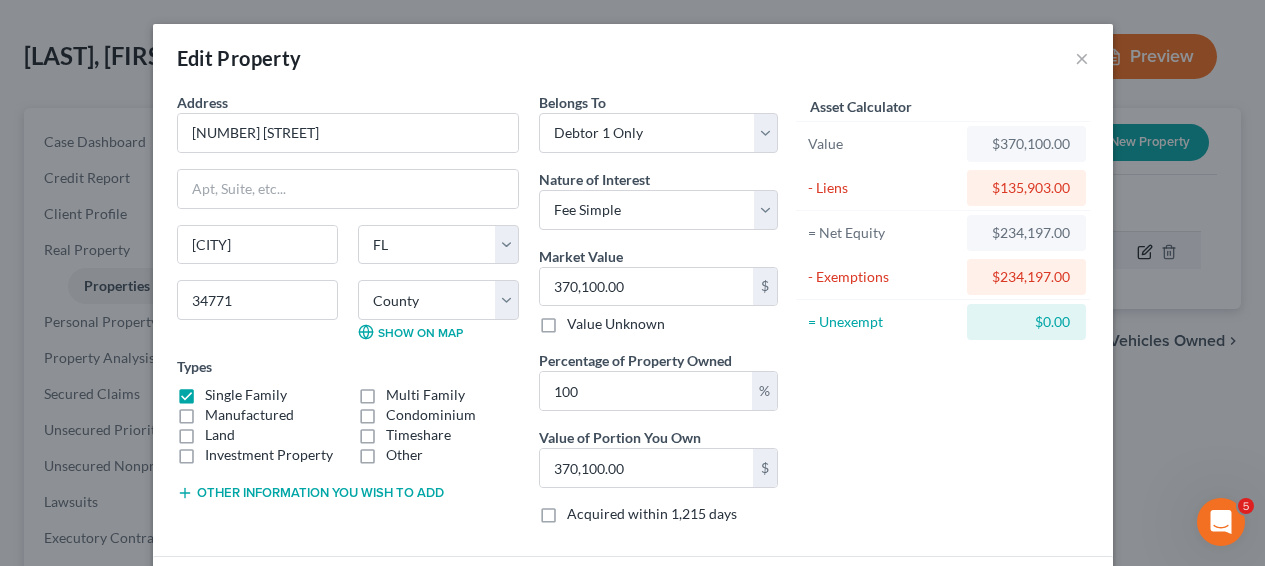 click on "Edit Property ×
Address
*
[NUMBER] [STREET] [CITY] State AL AK AR AZ CA CO CT DE DC FL GA GU HI ID IL IN IA KS KY LA ME MD MA MI MN MS MO MT NC ND NE NV NH NJ NM NY OH OK OR PA PR RI SC SD TN TX UT VI VA VT WA WV WI WY [ZIP] County Alachua County Baker County Bay County Bradford County Brevard County Broward County Calhoun County Charlotte County Citrus County Clay County Collier County Columbia County DeSoto County Dixie County Duval County Escambia County Flagler County Franklin County Gadsden County Gilchrist County Glades County Gulf County Hamilton County Hardee County Hendry County Hernando County Highlands County Hillsborough County Holmes County Indian River County Jackson County Jefferson County Lafayette County Lake County Lee County Leon County Levy County Liberty County Madison County Manatee County Marion County Martin County Miami-Dade County Monroe County Nassau County Okaloosa County Okeechobee County Orange County Osceola County Palm Beach County Pasco County Types" at bounding box center [632, 283] 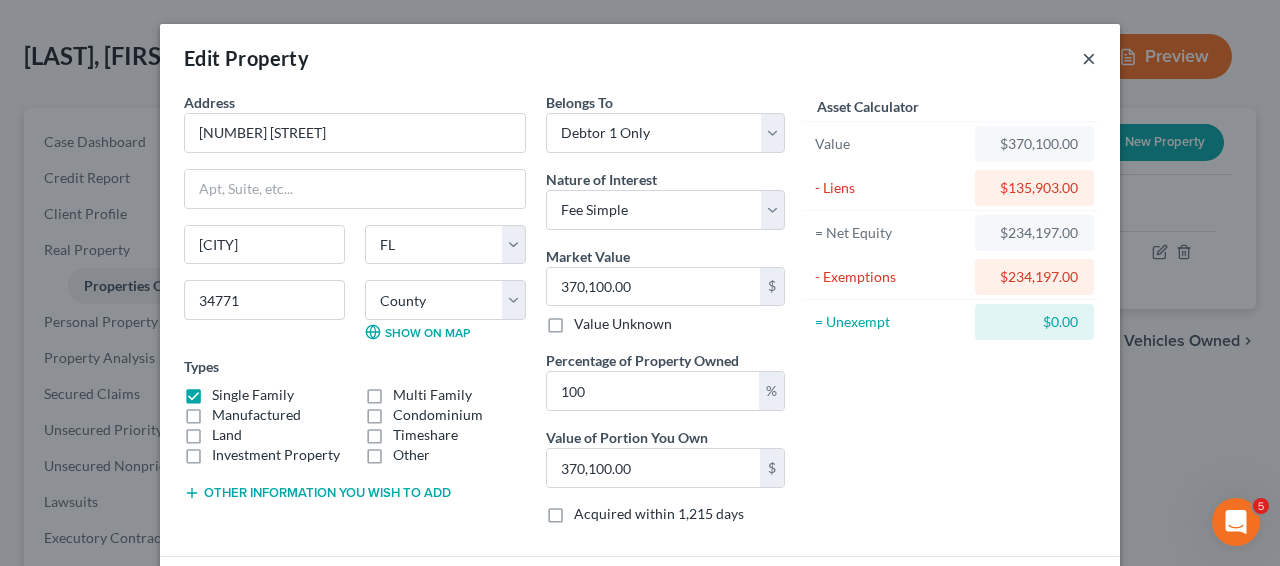 click on "×" at bounding box center (1089, 58) 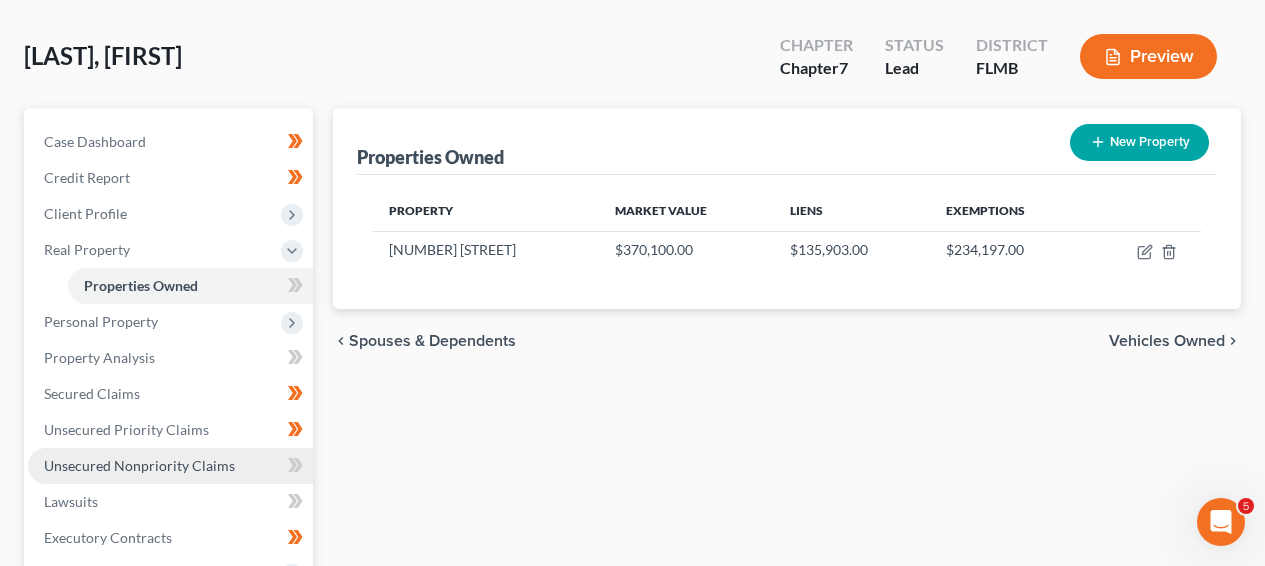 click on "Unsecured Nonpriority Claims" at bounding box center (139, 465) 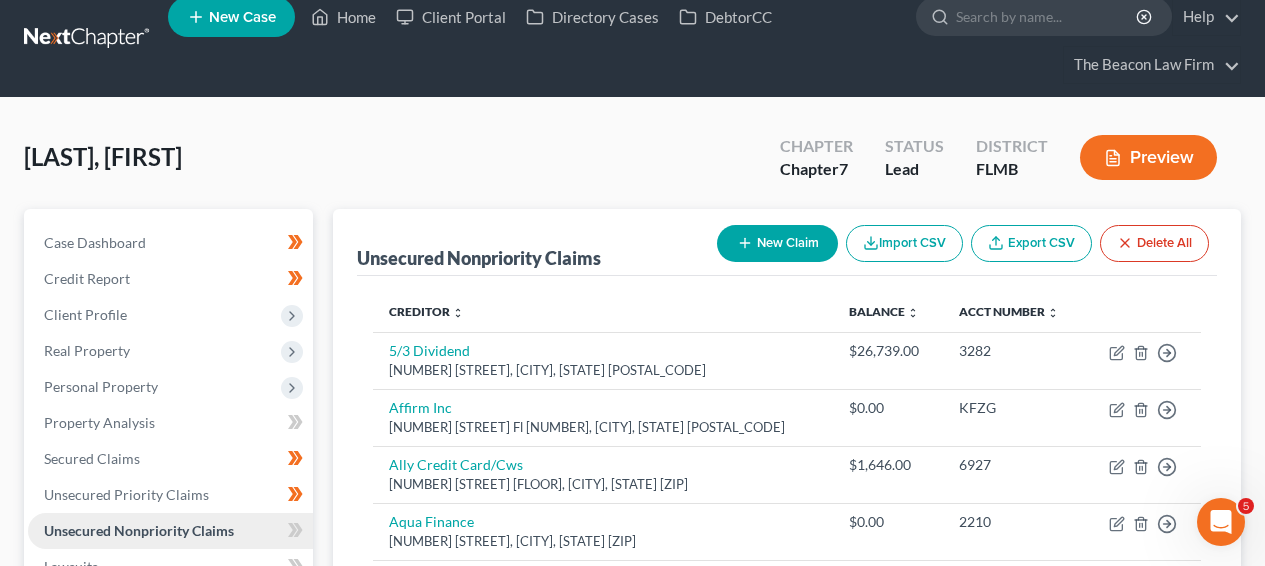 scroll, scrollTop: 0, scrollLeft: 0, axis: both 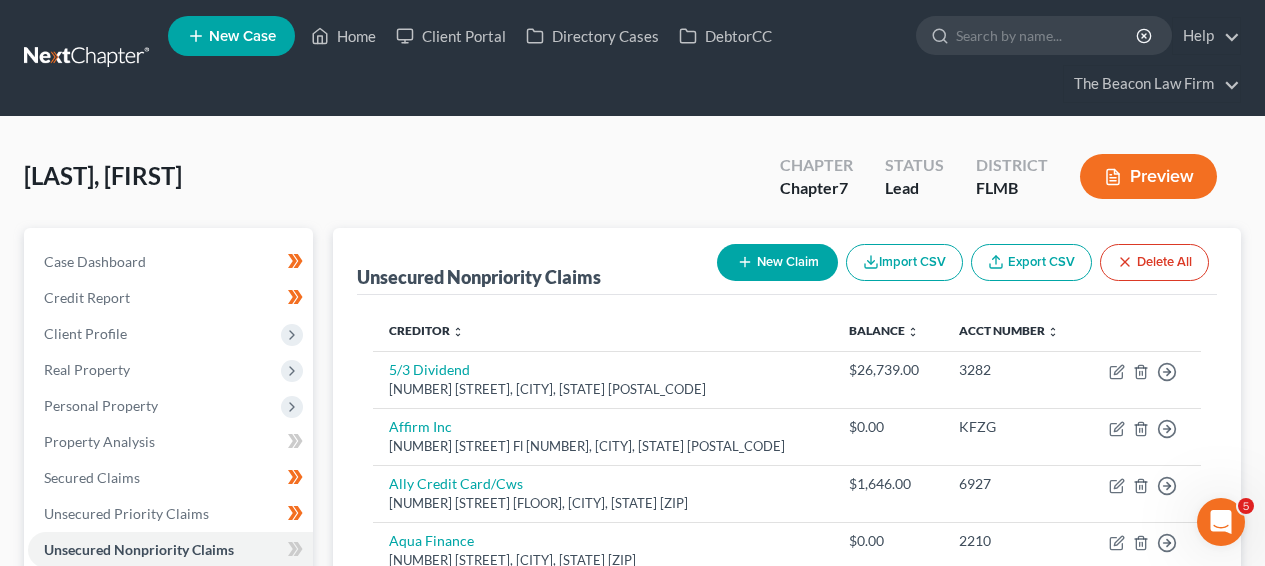click on "Home New Case Client Portal Directory Cases DebtorCC The Beacon Law Firm[EMAIL] My Account Settings Plan + Billing Account Add-Ons Upgrade to Whoa Help Center Webinars Training Videos What's new Log out New Case Home Client Portal Directory Cases DebtorCC         - No Result - See all results Or Press Enter... Help Help Center Webinars Training Videos What's new The Beacon Law Firm[EMAIL] My Account Settings Plan + Billing Account Add-Ons Upgrade to Whoa Log out 	 [LAST], [FIRST] Upgraded Chapter Chapter  7 Status Lead District [STATE][ABBR] Preview Petition Navigation
Case Dashboard
Payments
Invoices" at bounding box center (632, 1138) 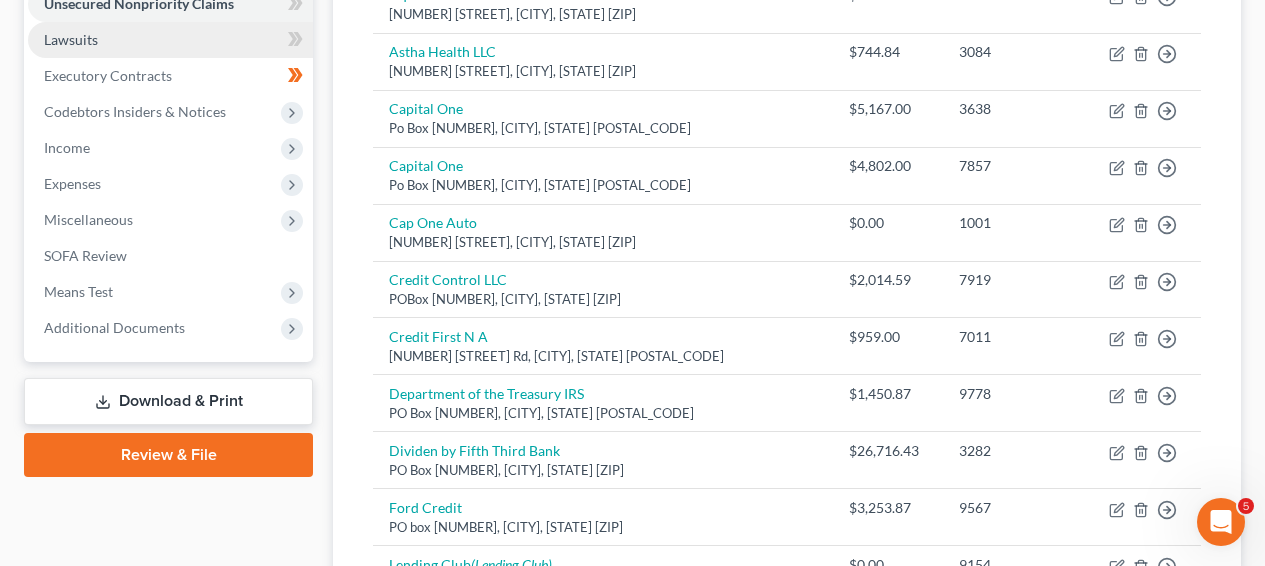 click on "Lawsuits" at bounding box center (170, 40) 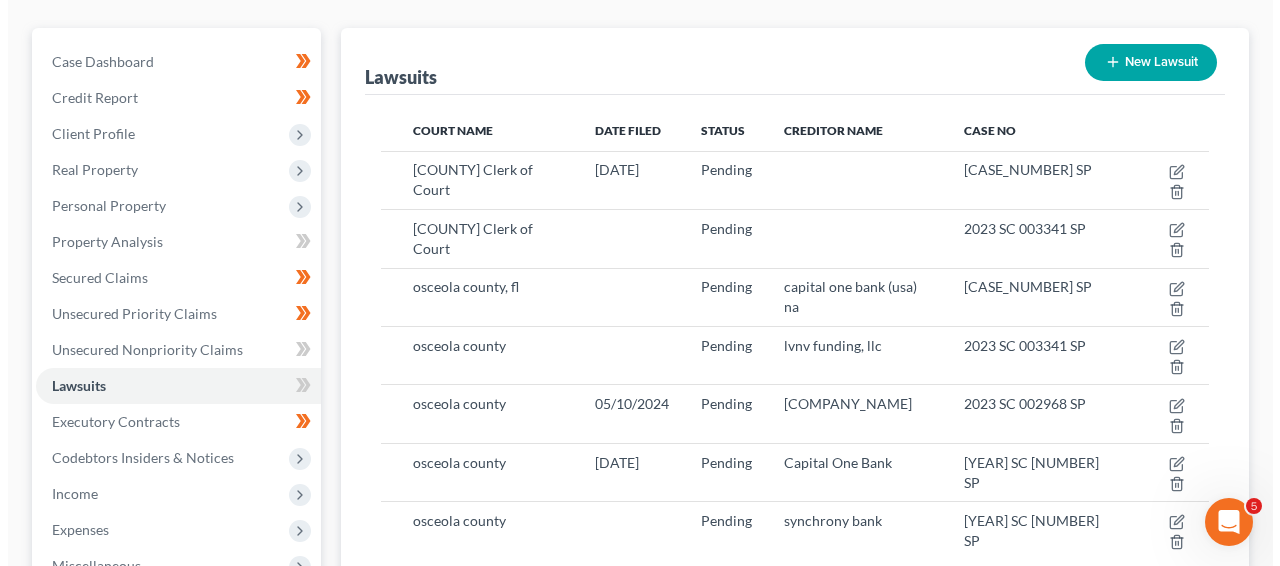 scroll, scrollTop: 263, scrollLeft: 0, axis: vertical 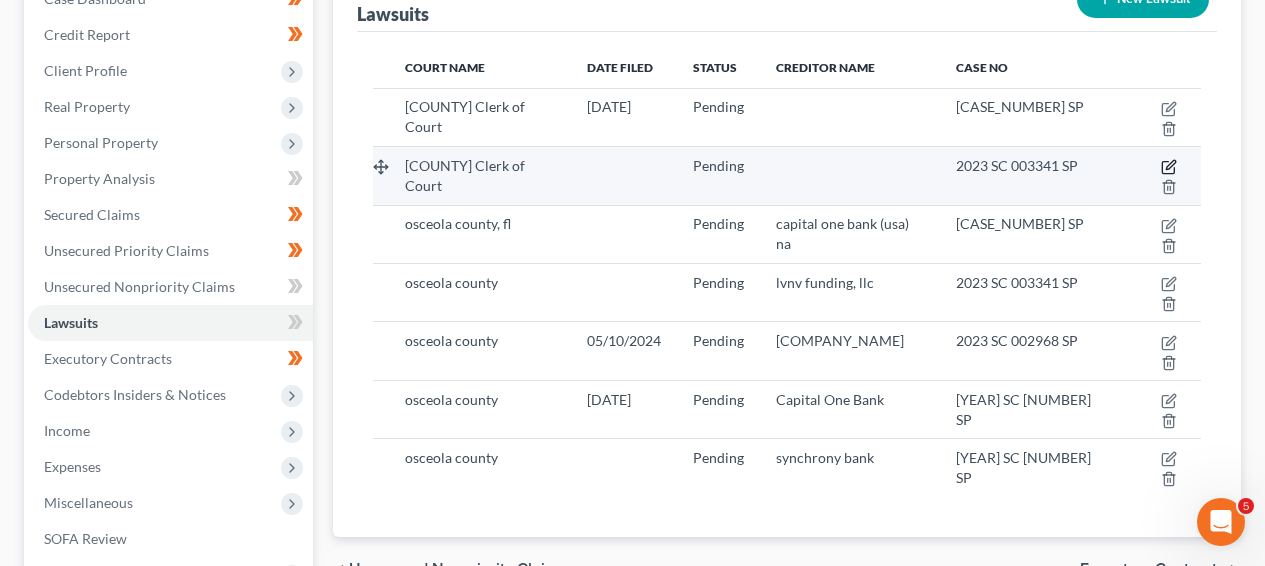 click 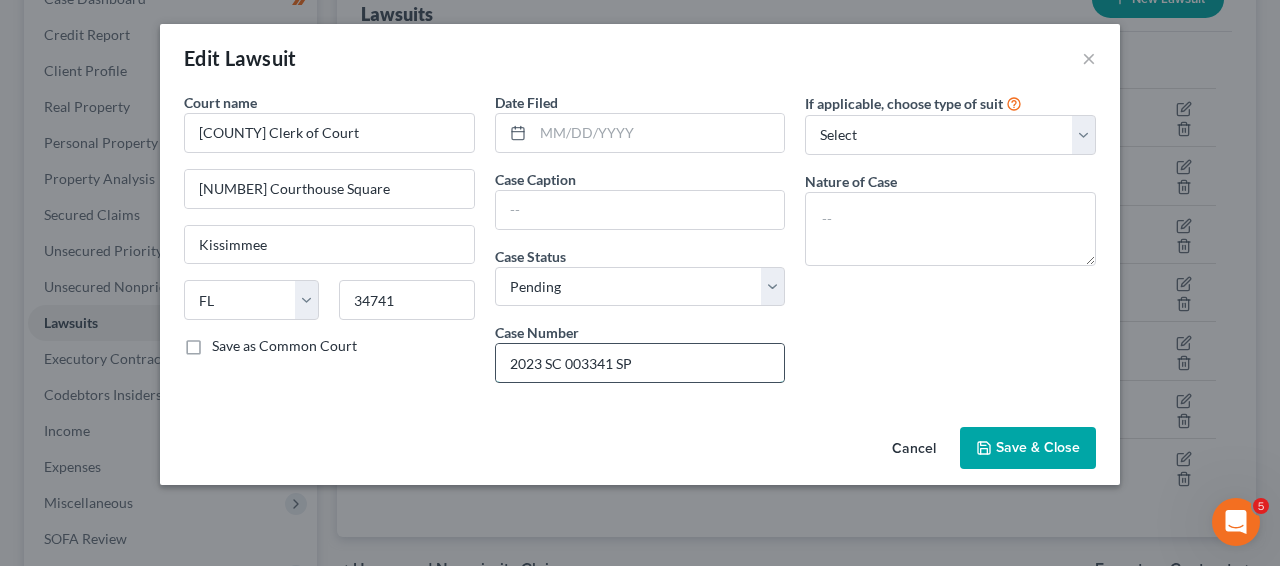 click on "2023 SC 003341 SP" at bounding box center (640, 363) 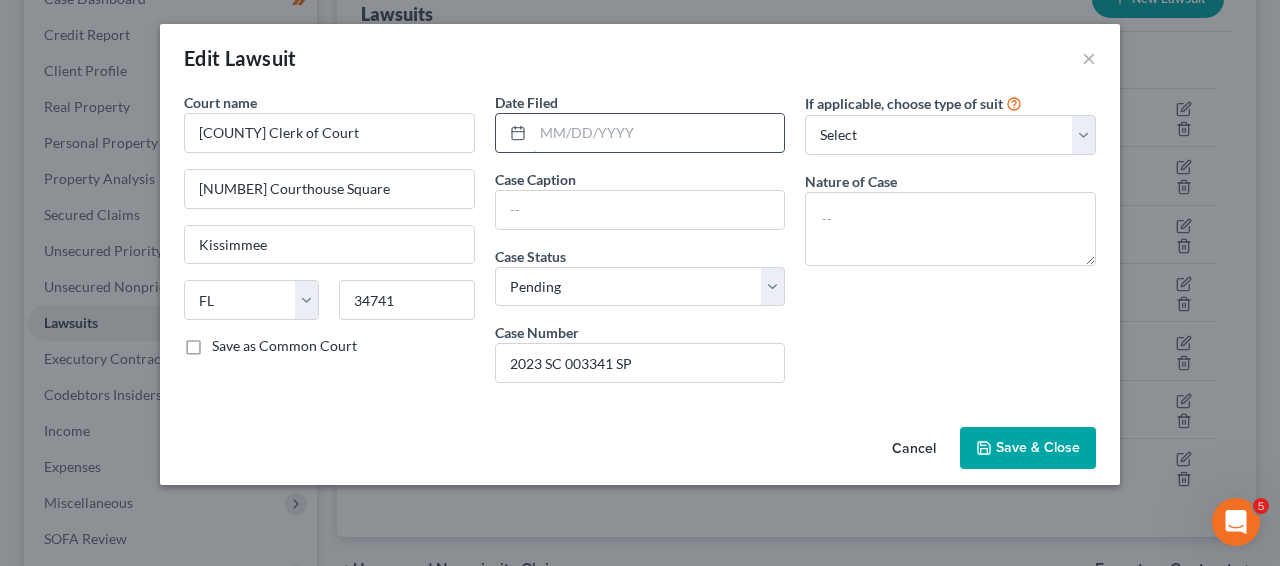 click at bounding box center (659, 133) 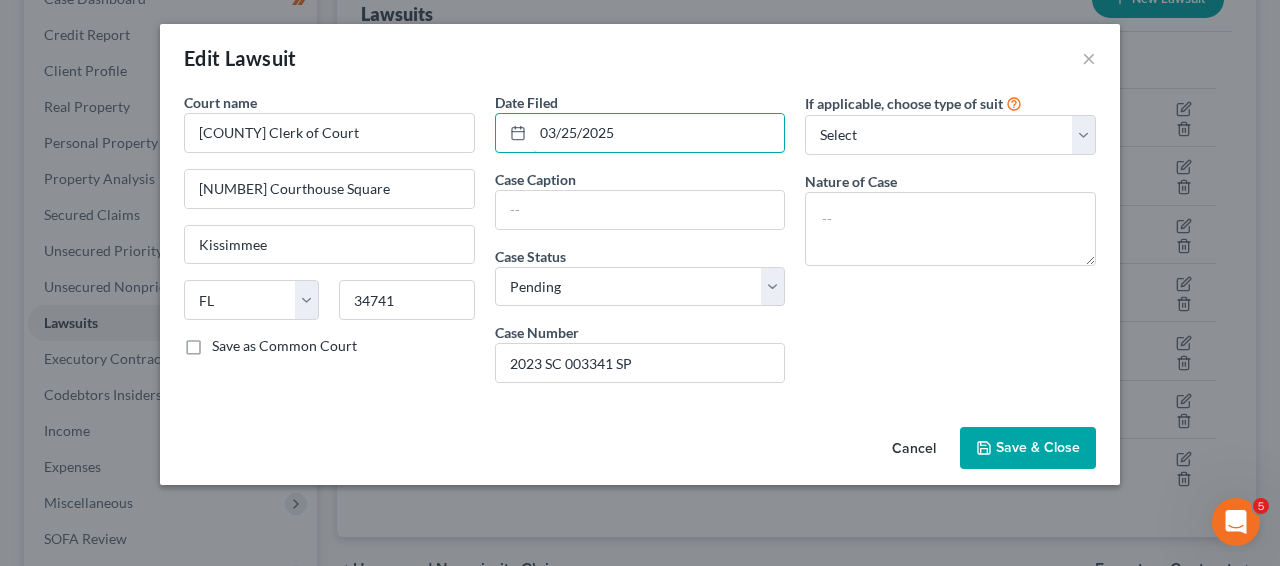 type on "03/25/2025" 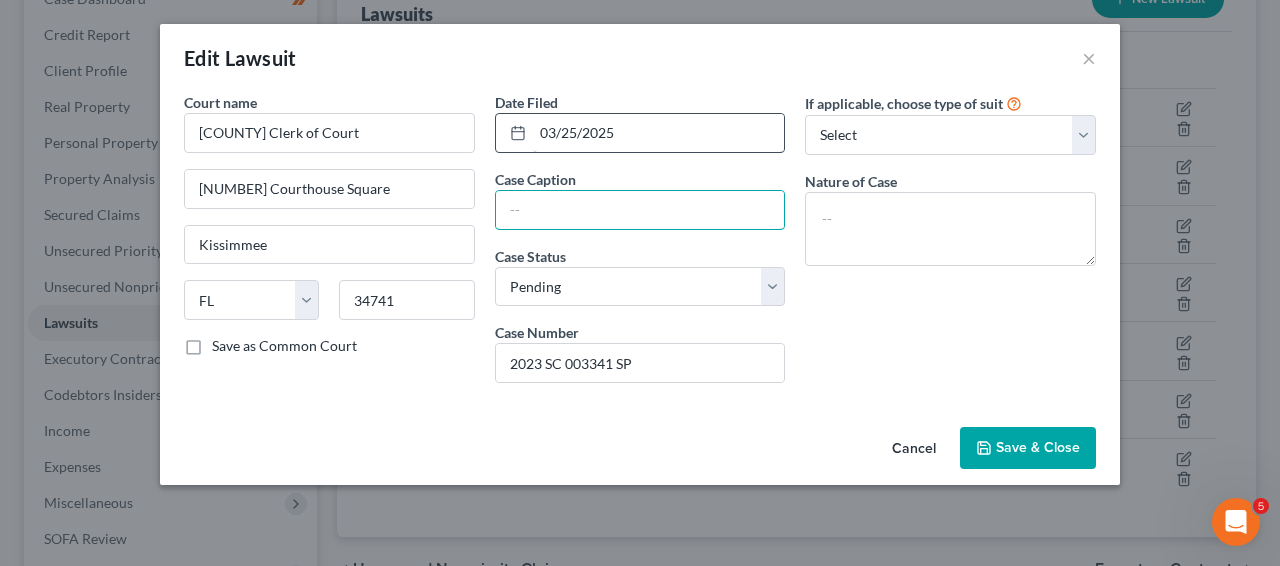 paste on "[BRAND] vs. [LAST], [FIRST]" 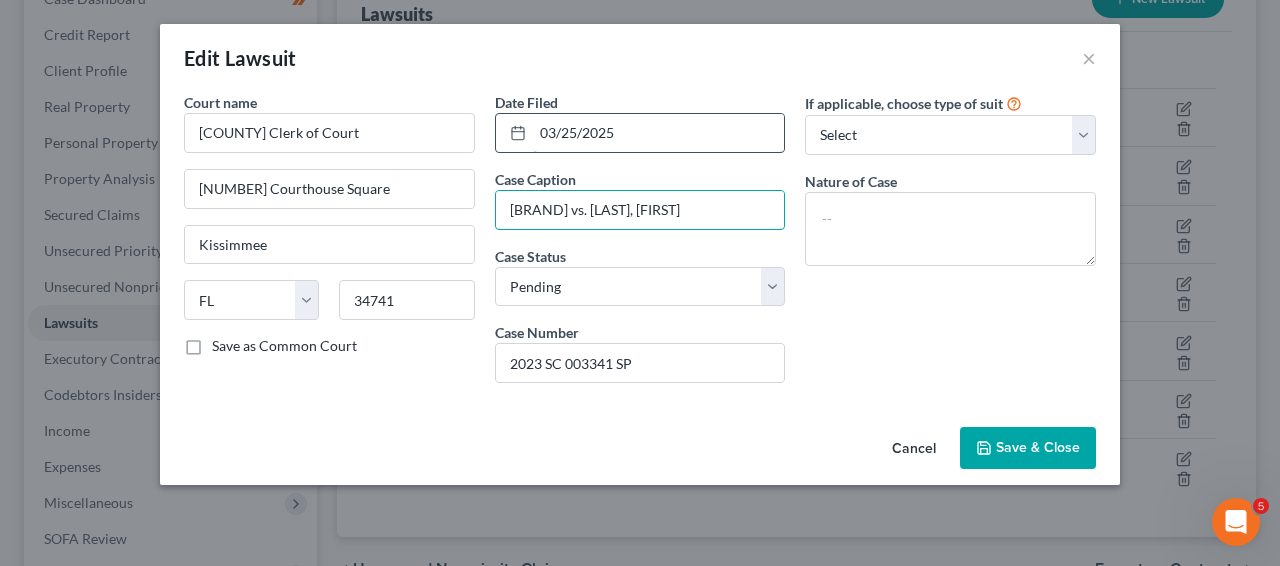scroll, scrollTop: 0, scrollLeft: 19, axis: horizontal 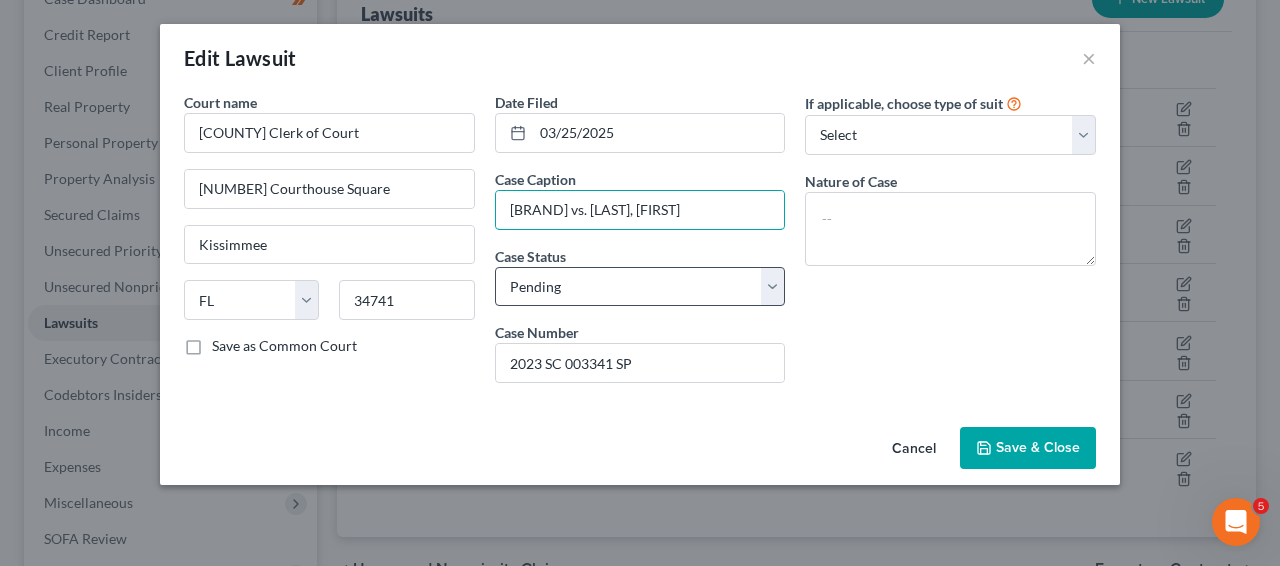 type on "[BRAND] vs. [LAST], [FIRST]" 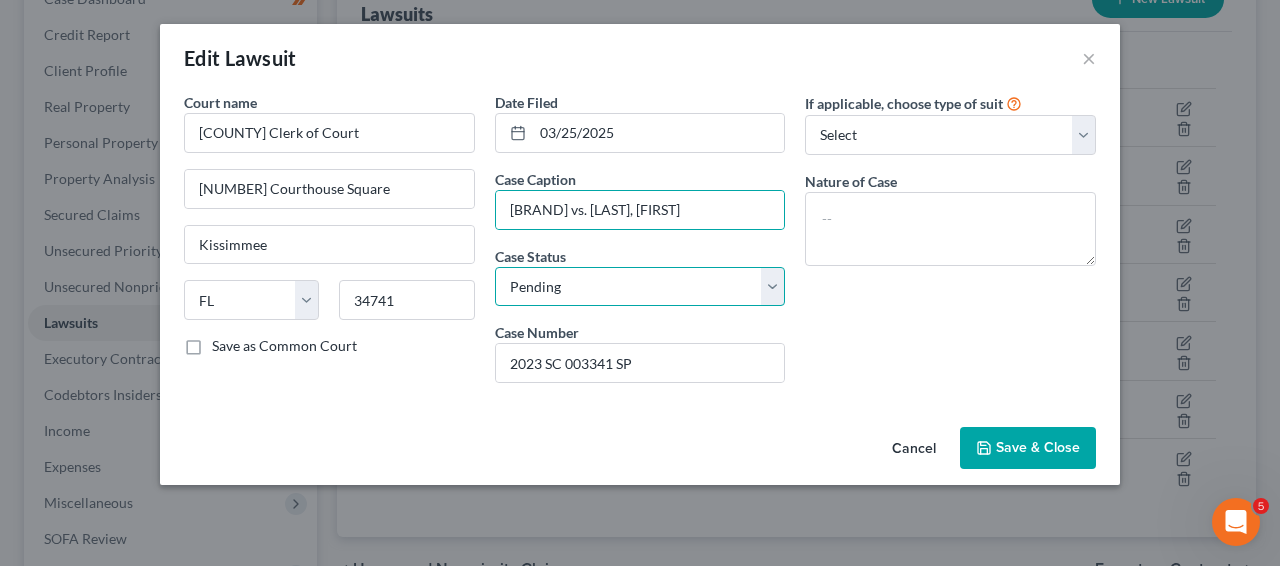 click on "Select Pending On Appeal Concluded" at bounding box center [640, 287] 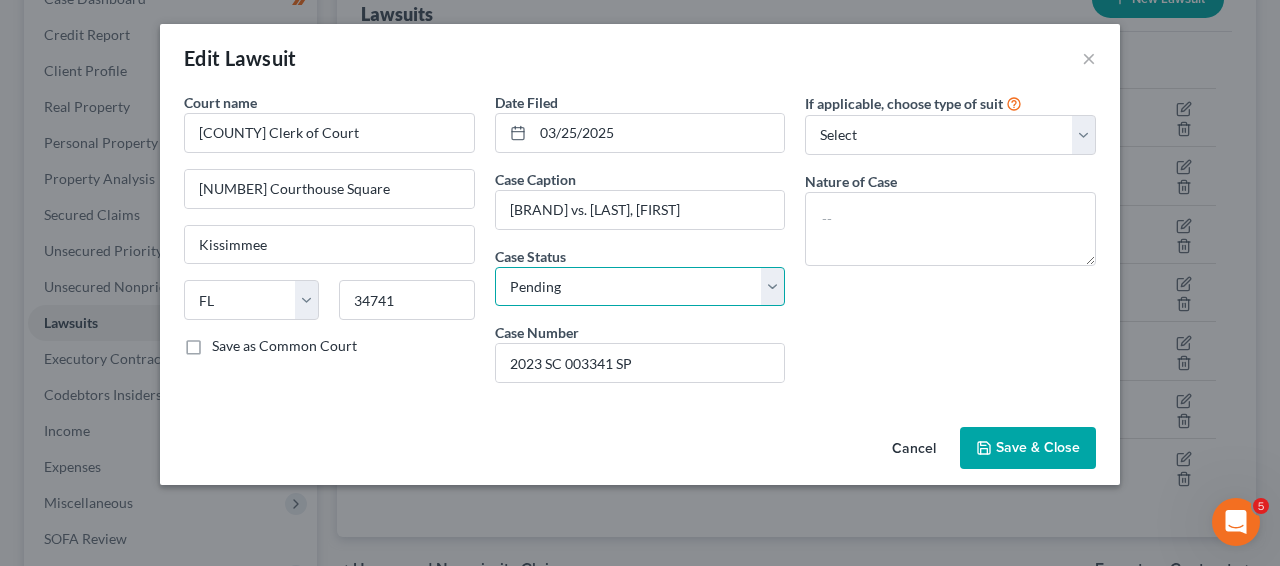 scroll, scrollTop: 0, scrollLeft: 0, axis: both 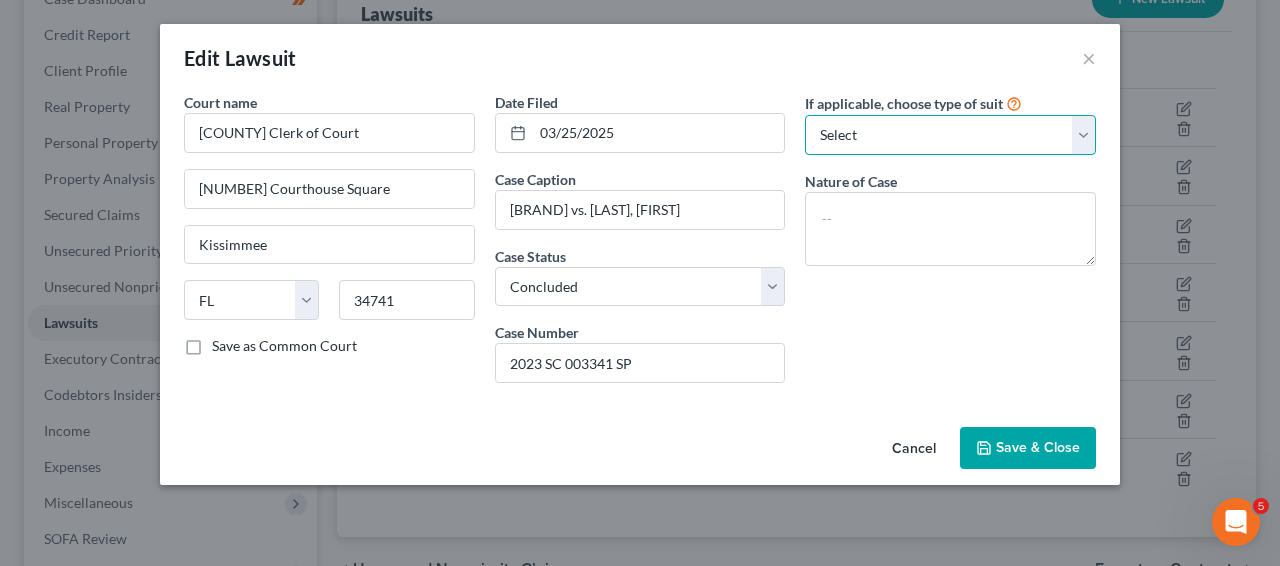 click on "Select Repossession Garnishment Foreclosure Attached, Seized, Or Levied Other" at bounding box center [950, 135] 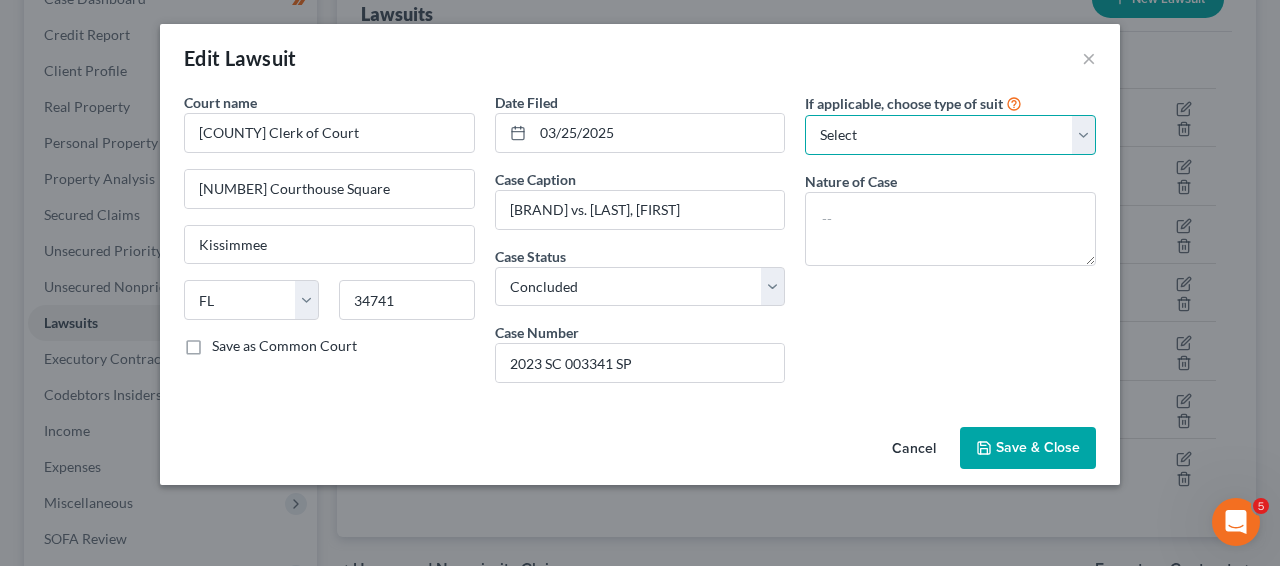 select on "4" 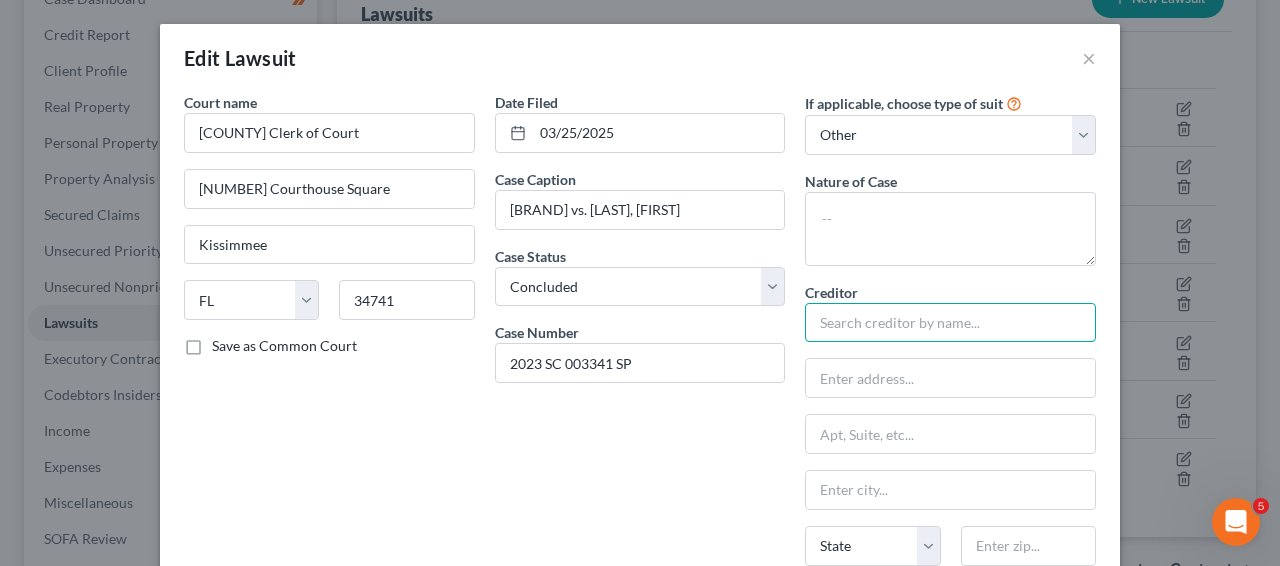 click at bounding box center (950, 323) 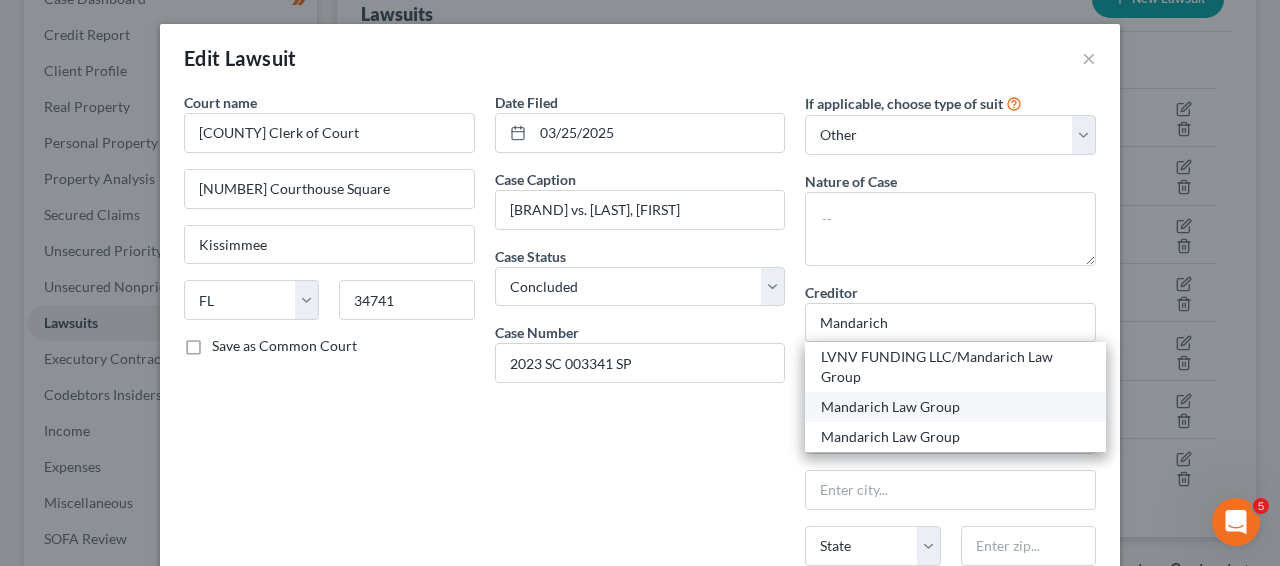 click on "Mandarich Law Group" at bounding box center (955, 407) 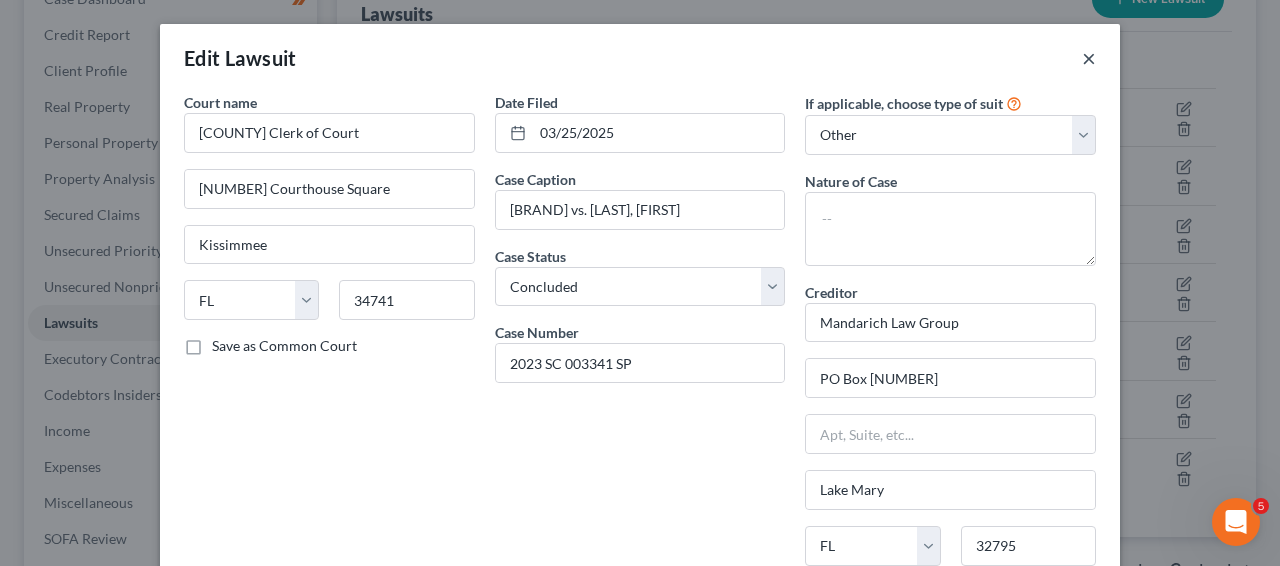 type 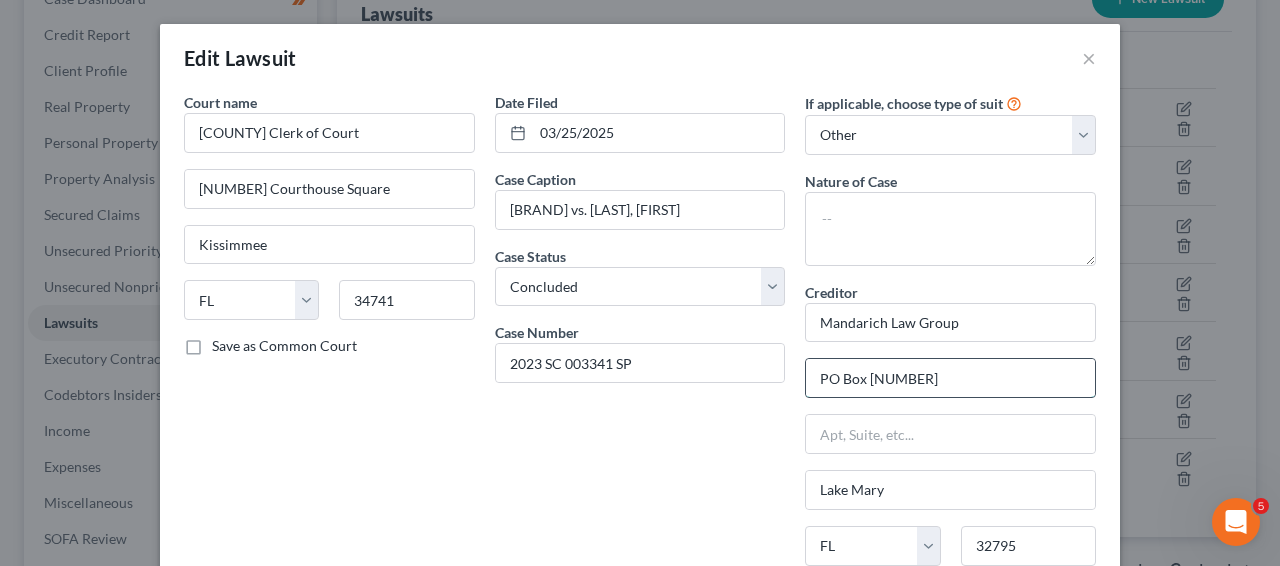click on "PO Box [NUMBER]" at bounding box center [950, 378] 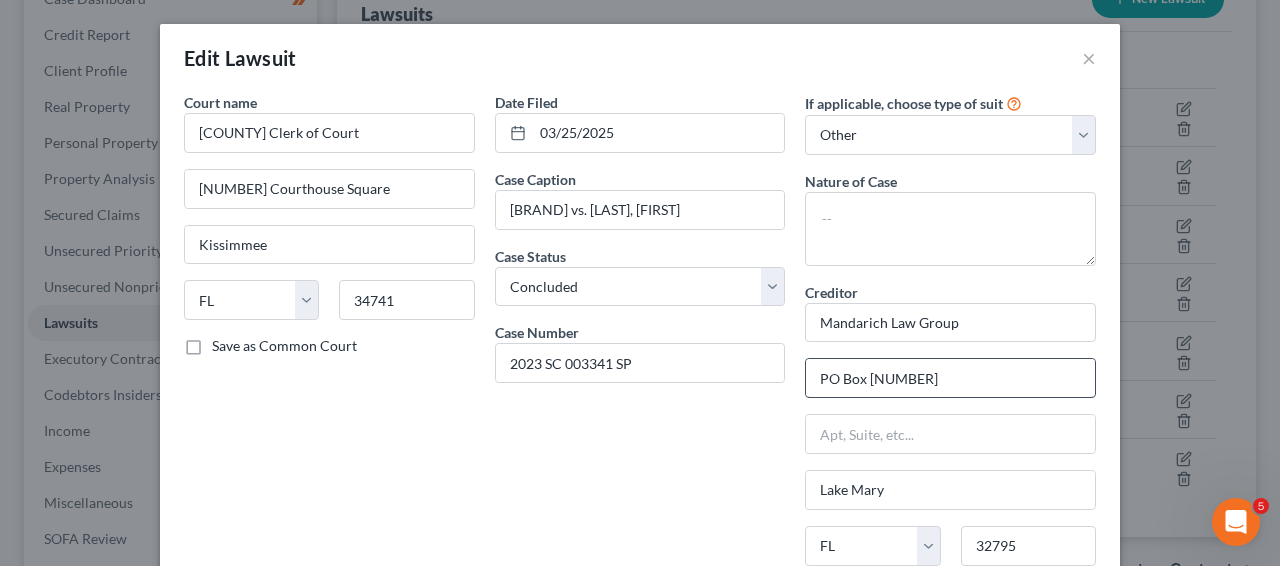 scroll, scrollTop: 266, scrollLeft: 0, axis: vertical 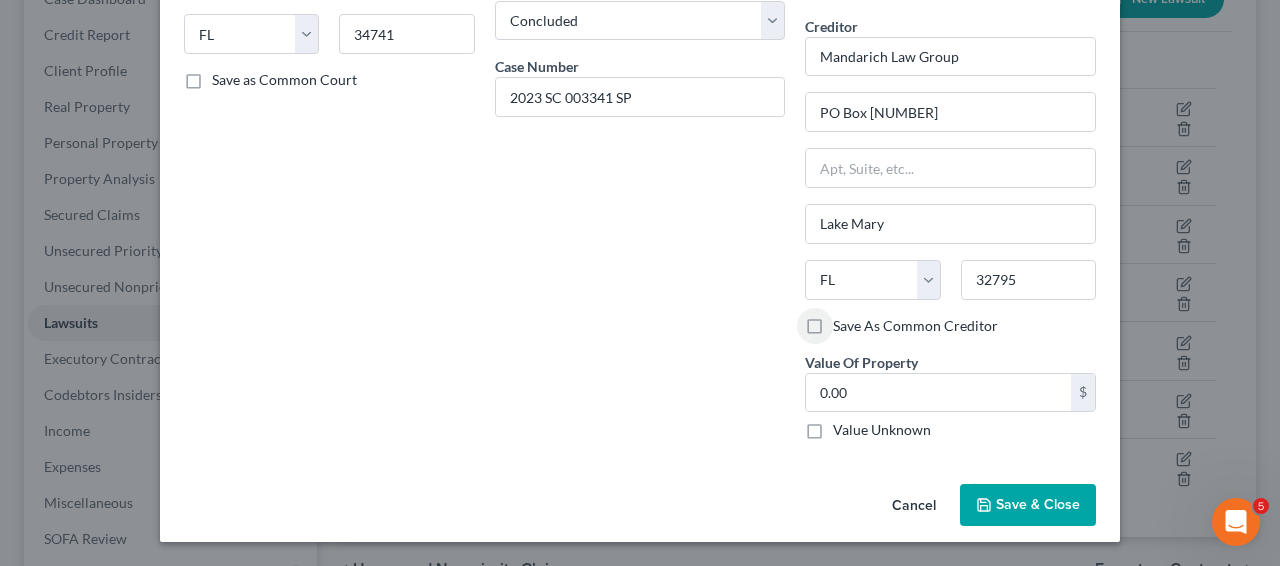 click on "Save & Close" at bounding box center [1038, 504] 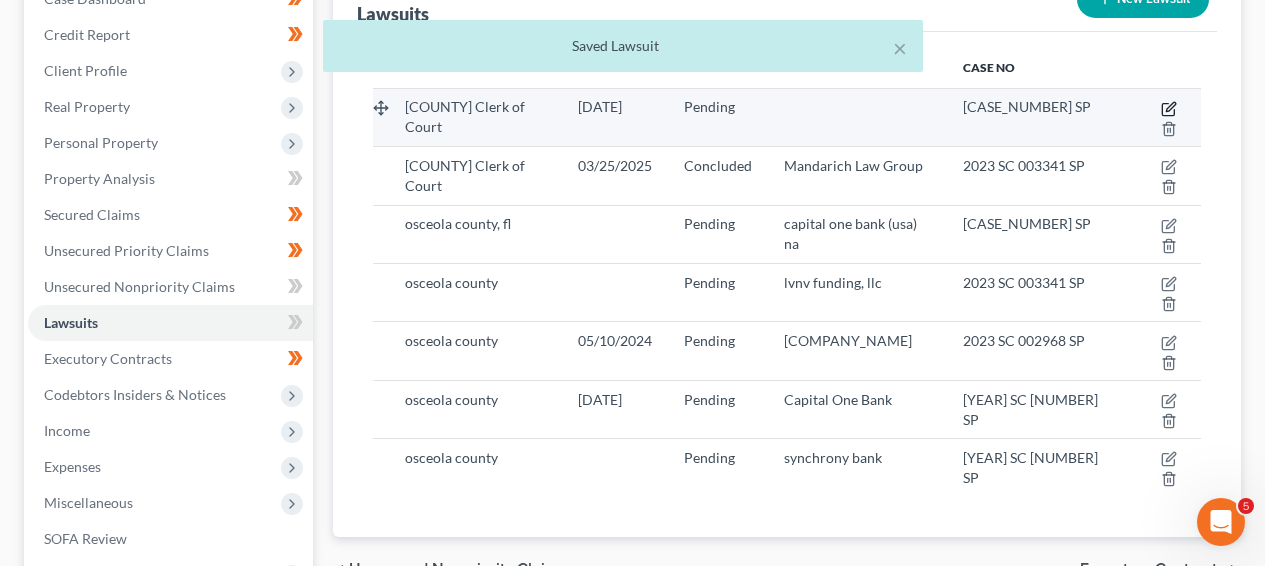 click 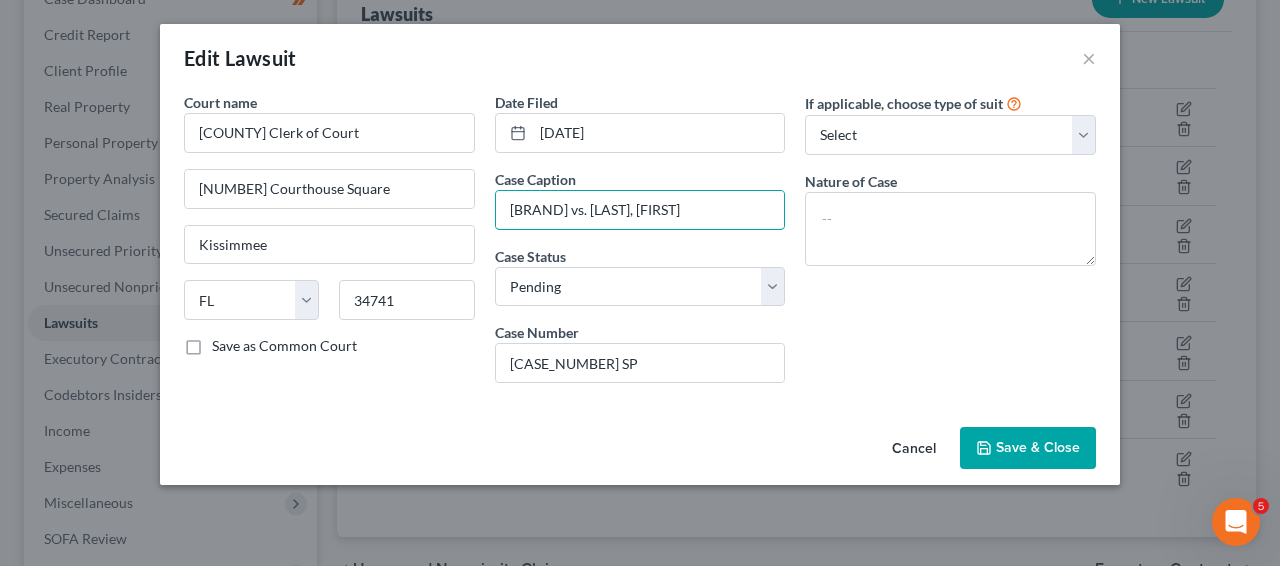 scroll, scrollTop: 0, scrollLeft: 70, axis: horizontal 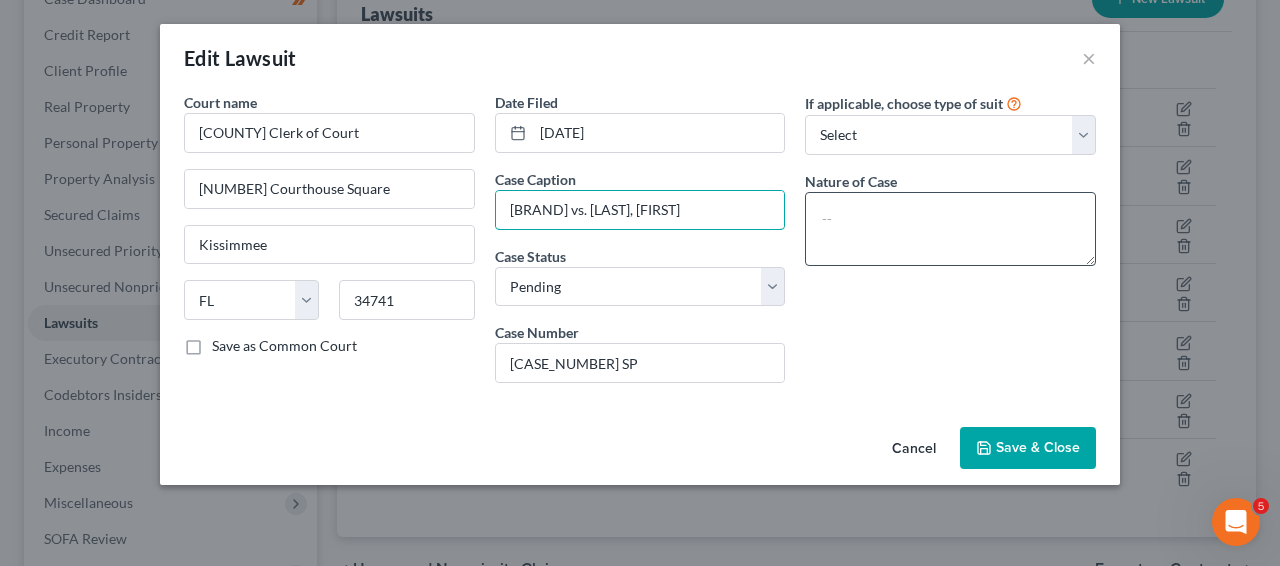 drag, startPoint x: 753, startPoint y: 211, endPoint x: 848, endPoint y: 212, distance: 95.005264 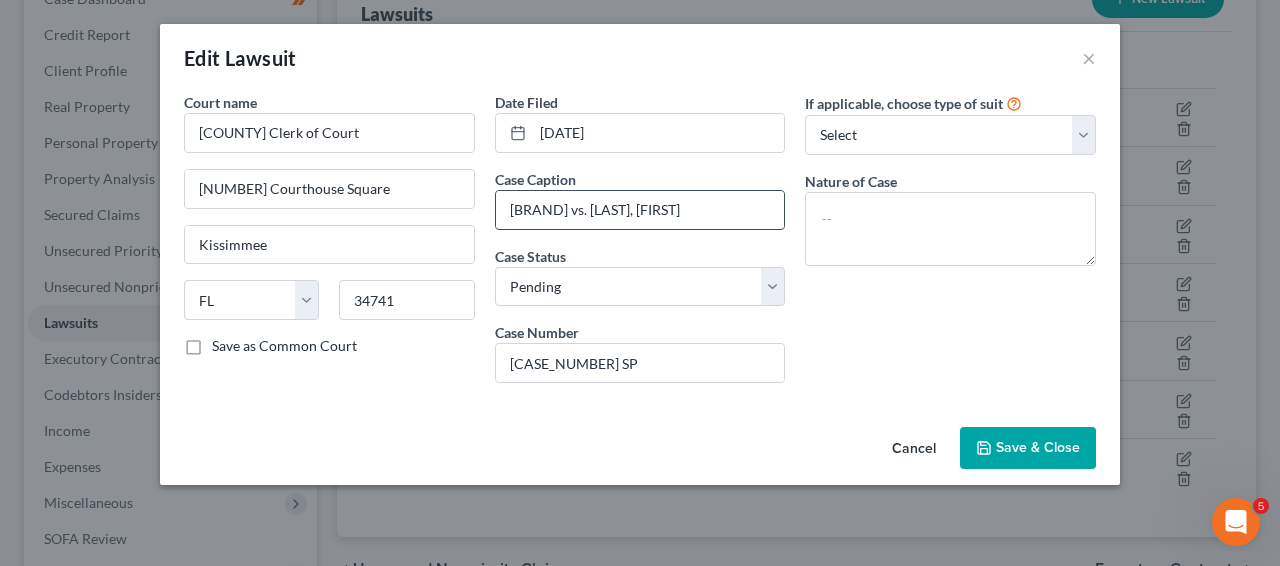 click on "[BRAND] vs. [LAST], [FIRST]" at bounding box center (640, 210) 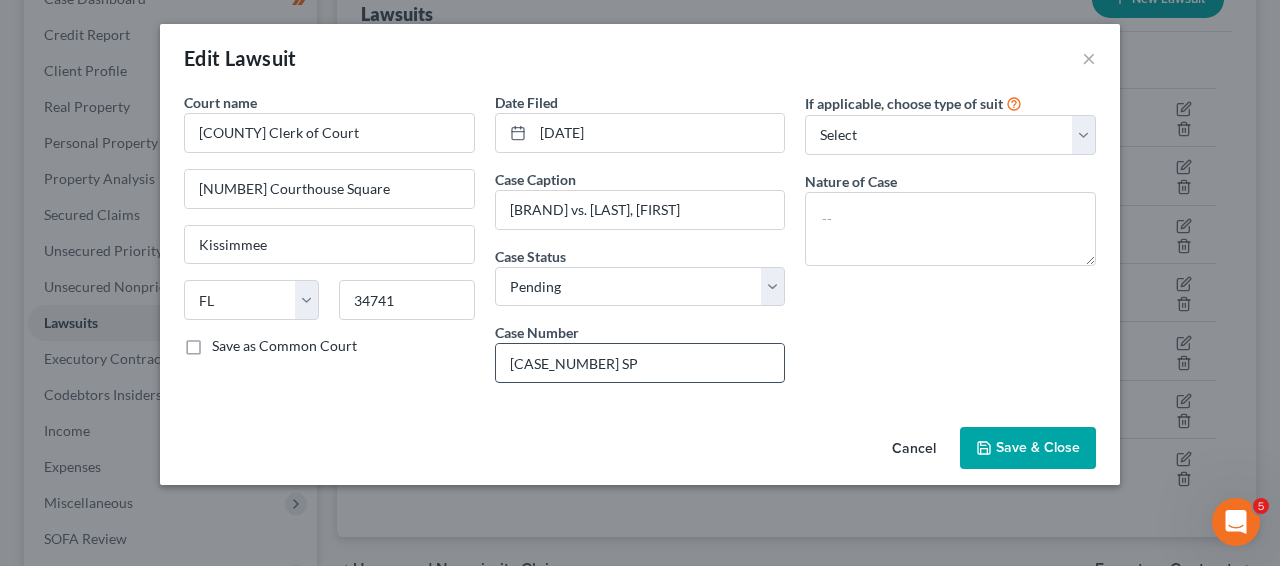 click on "[CASE_NUMBER] SP" at bounding box center [640, 363] 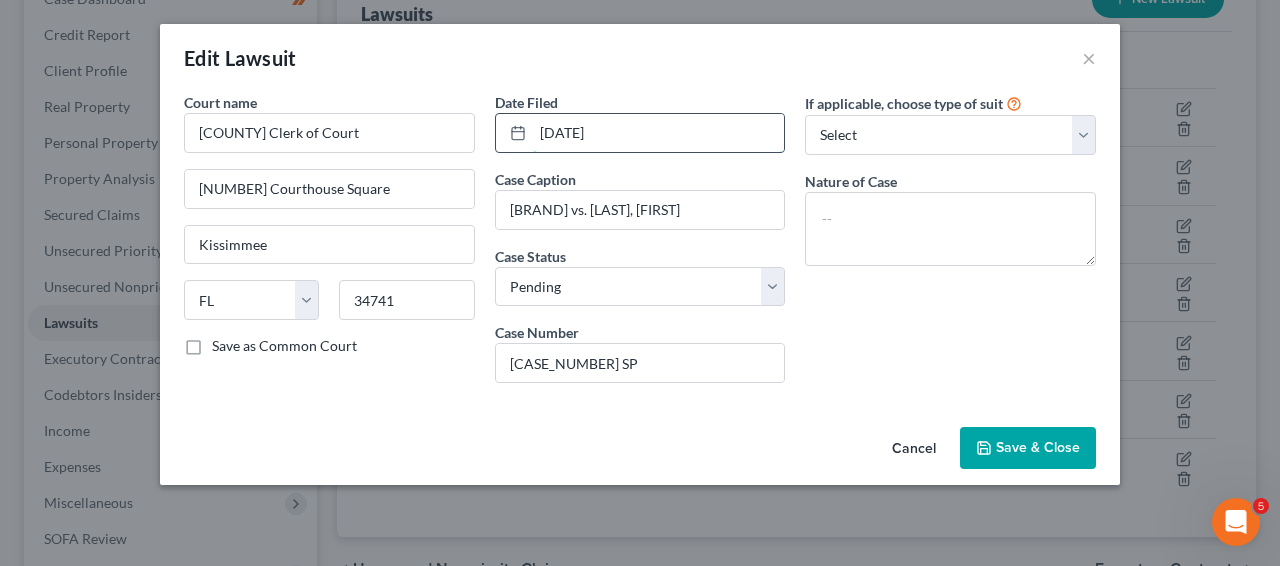 click on "[DATE]" at bounding box center [659, 133] 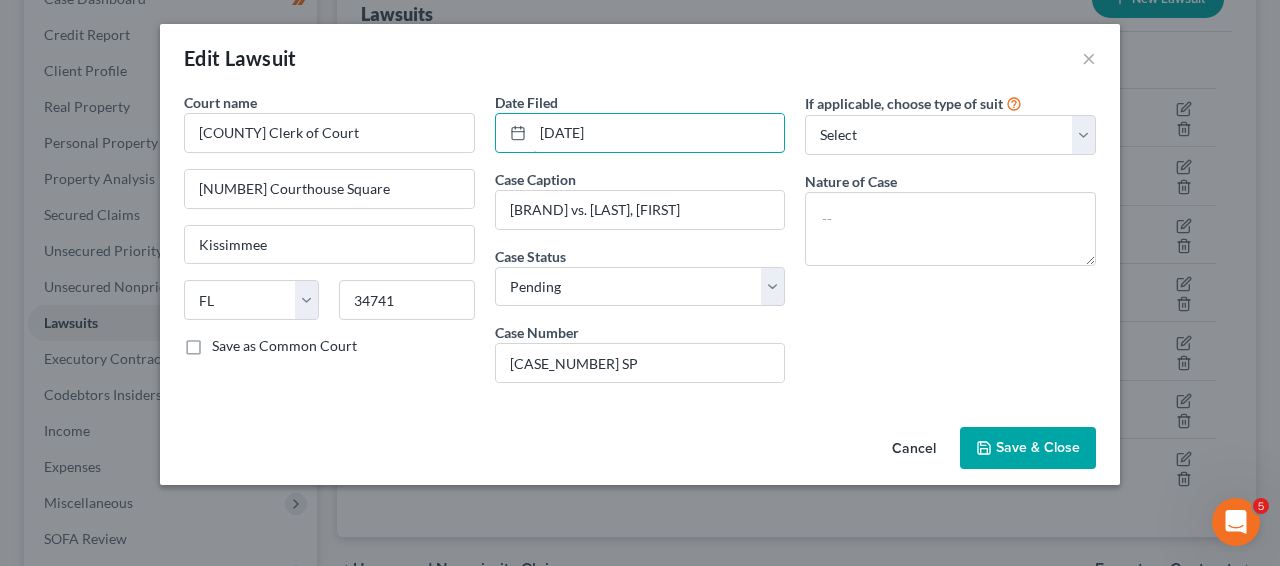 type on "[DATE]" 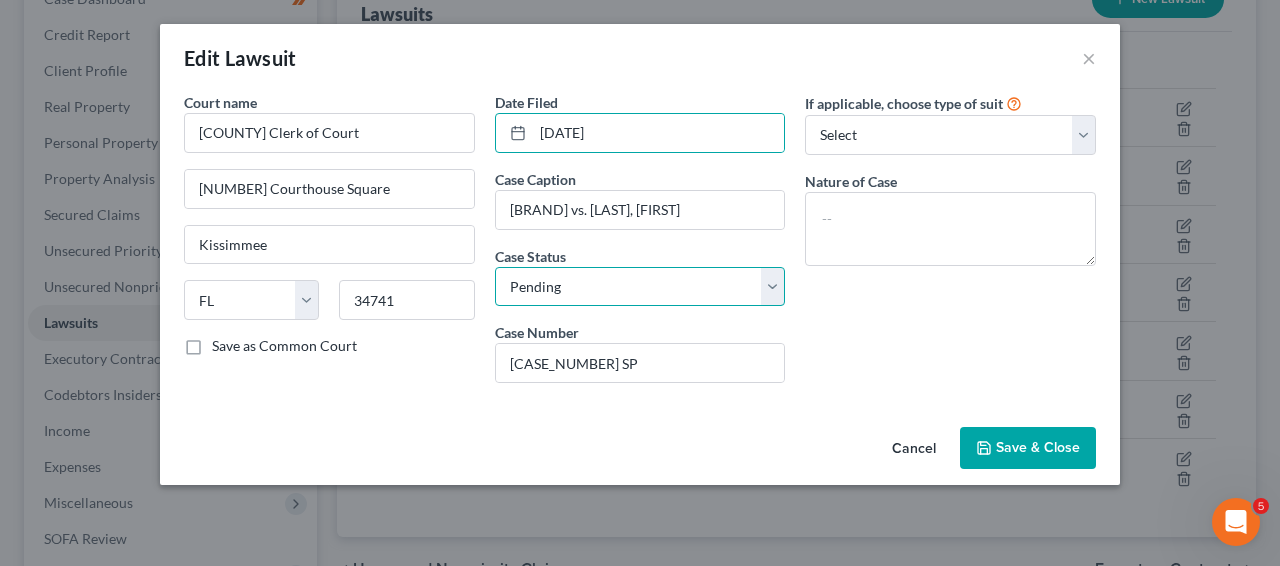 click on "Select Pending On Appeal Concluded" at bounding box center [640, 287] 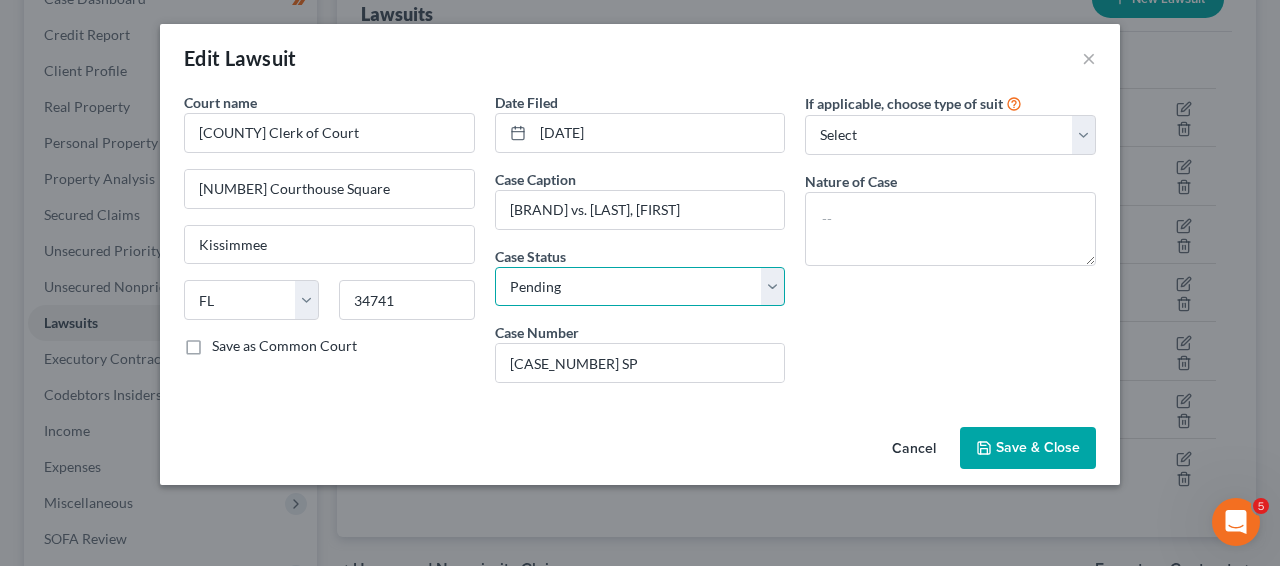 select on "2" 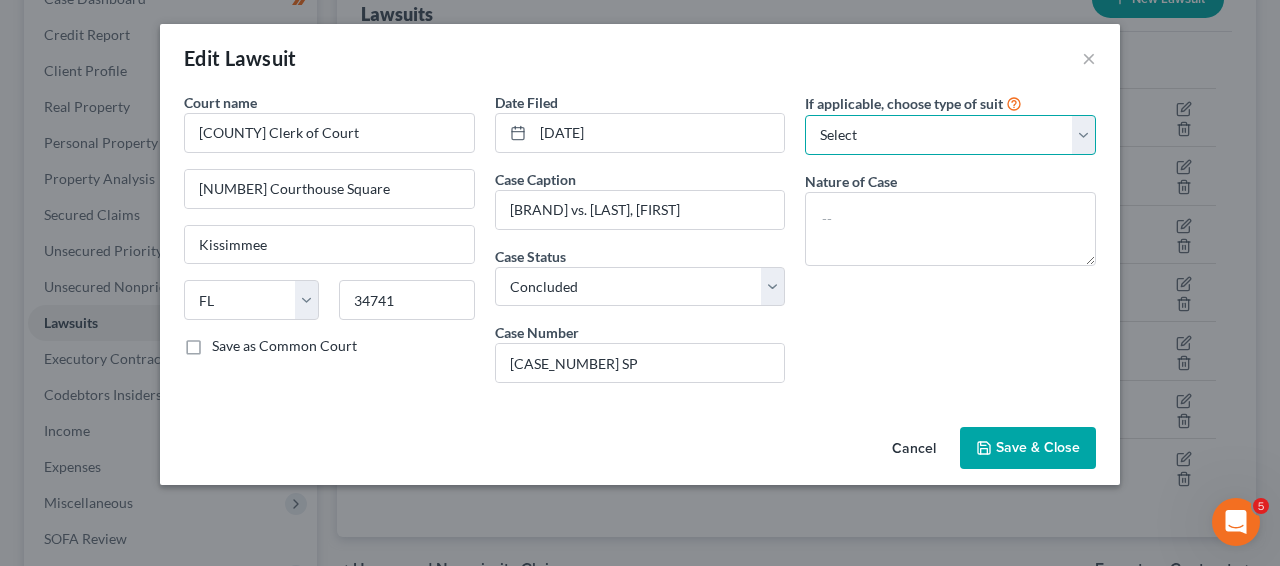 click on "Select Repossession Garnishment Foreclosure Attached, Seized, Or Levied Other" at bounding box center (950, 135) 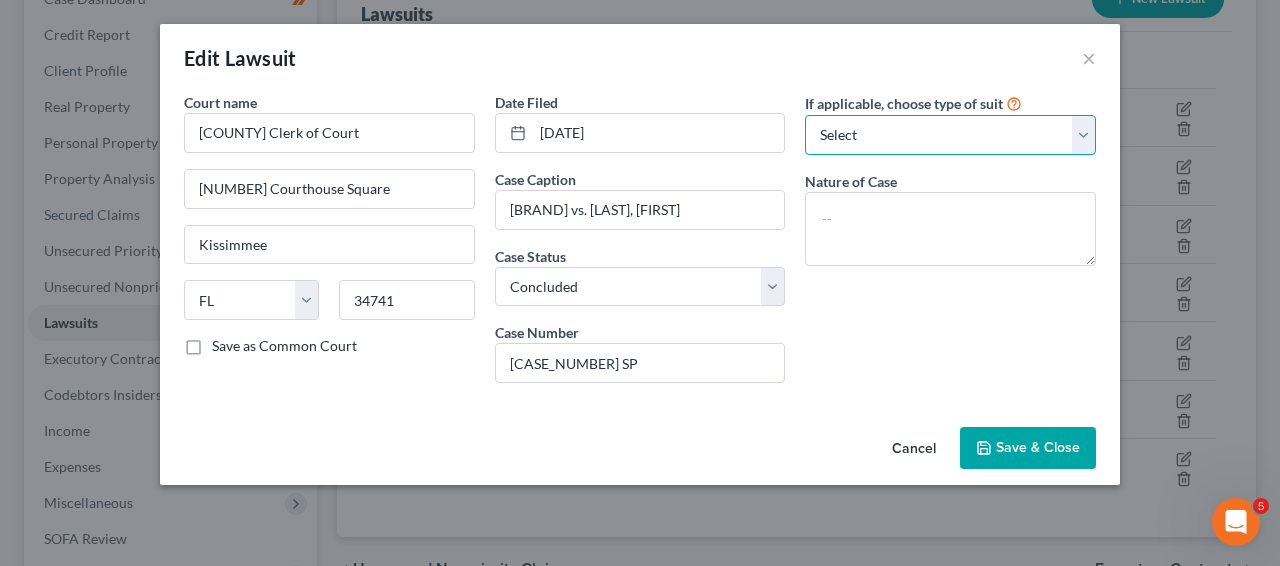 select on "4" 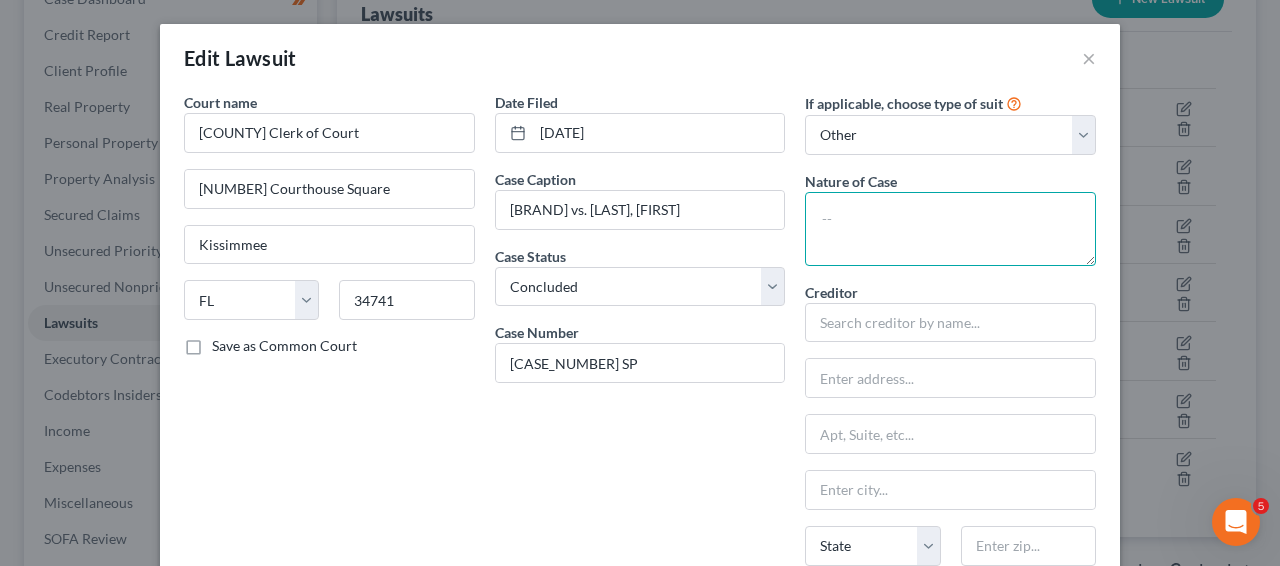 click at bounding box center [950, 229] 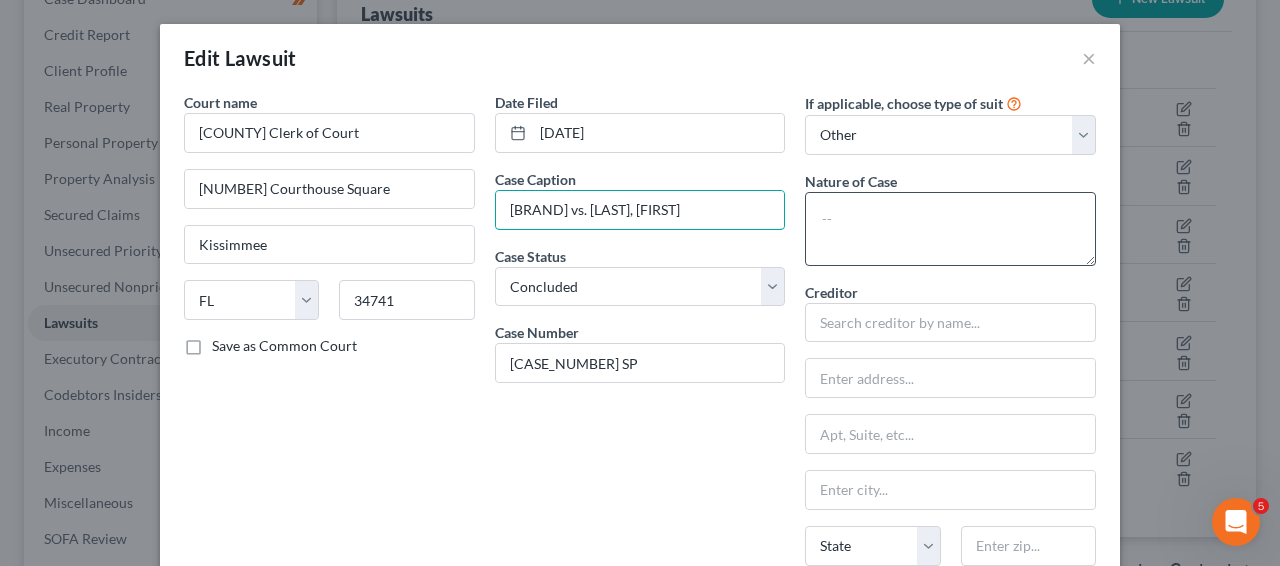 scroll, scrollTop: 0, scrollLeft: 70, axis: horizontal 